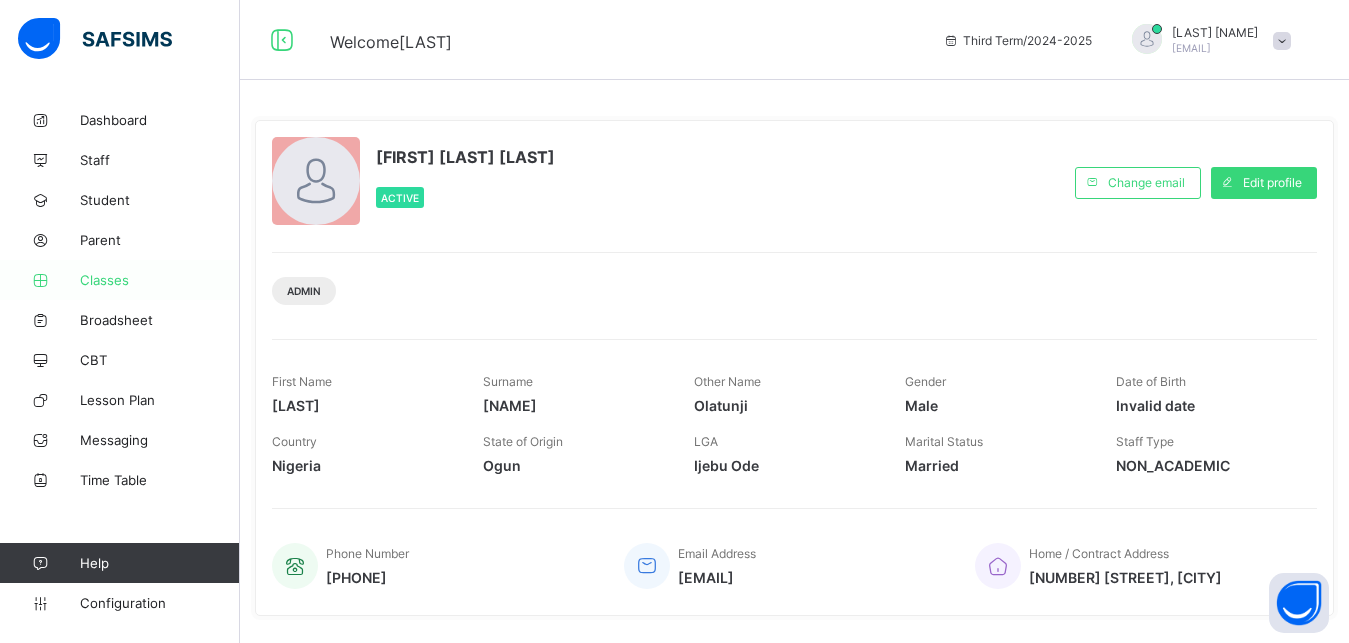 scroll, scrollTop: 0, scrollLeft: 0, axis: both 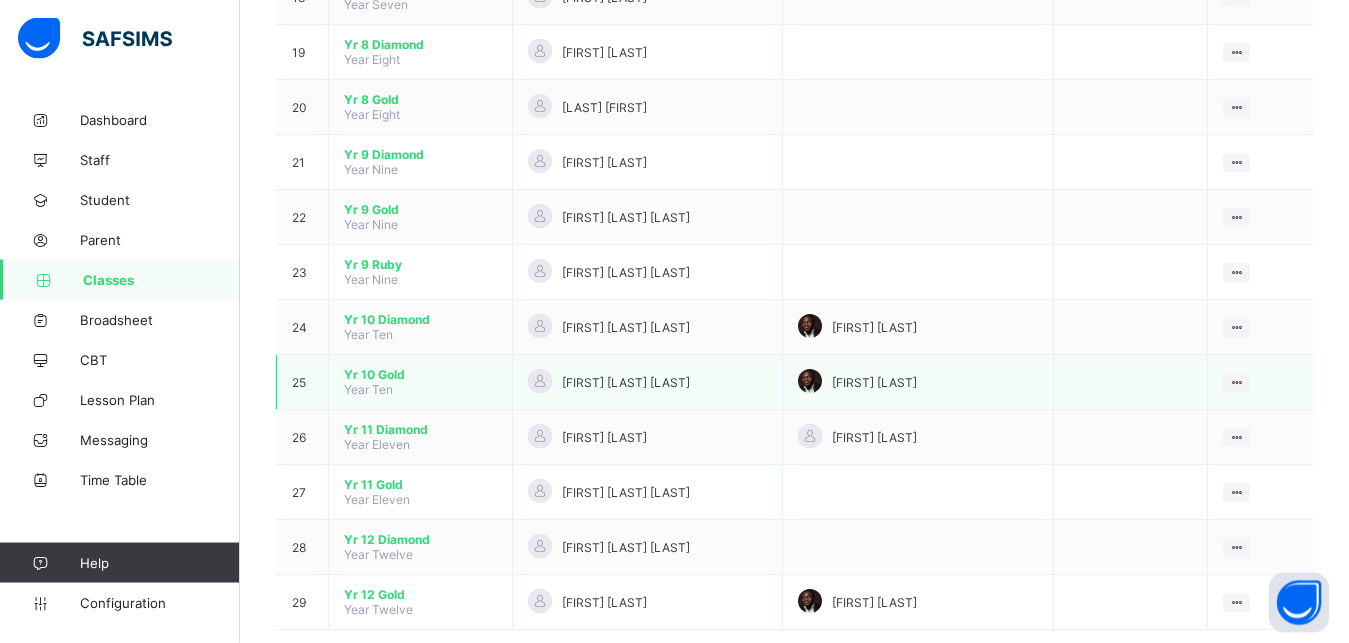 click on "Yr 10   Gold" at bounding box center [420, 374] 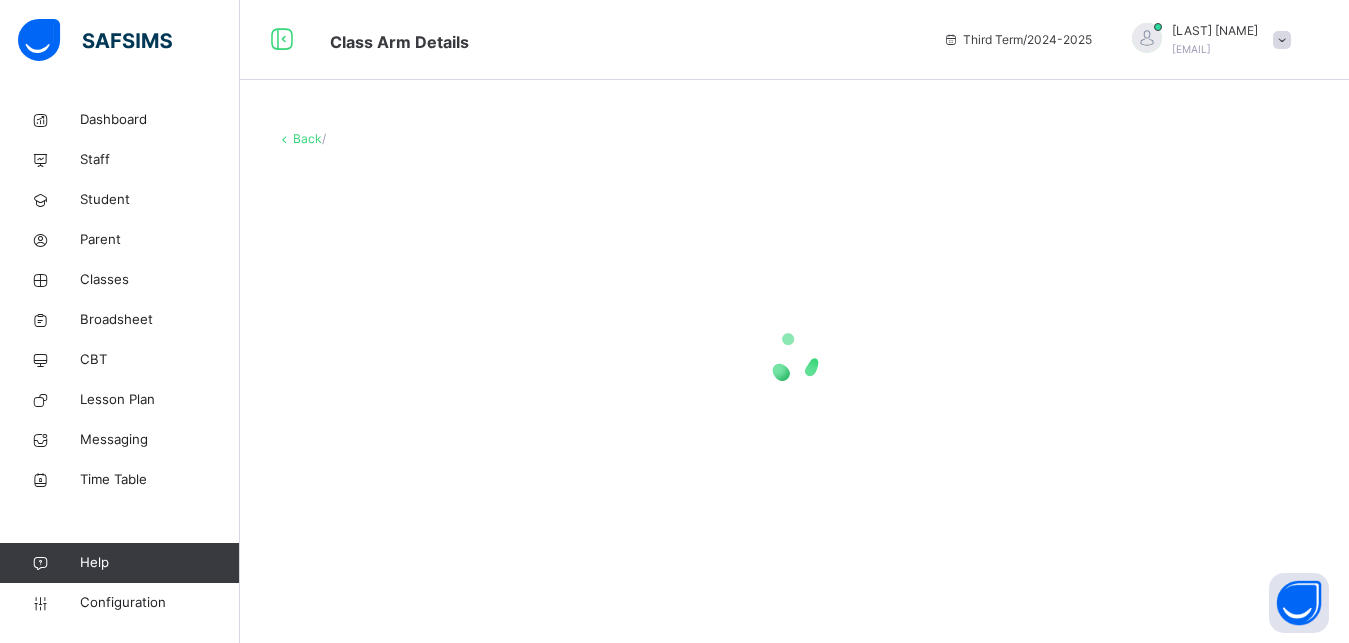 scroll, scrollTop: 0, scrollLeft: 0, axis: both 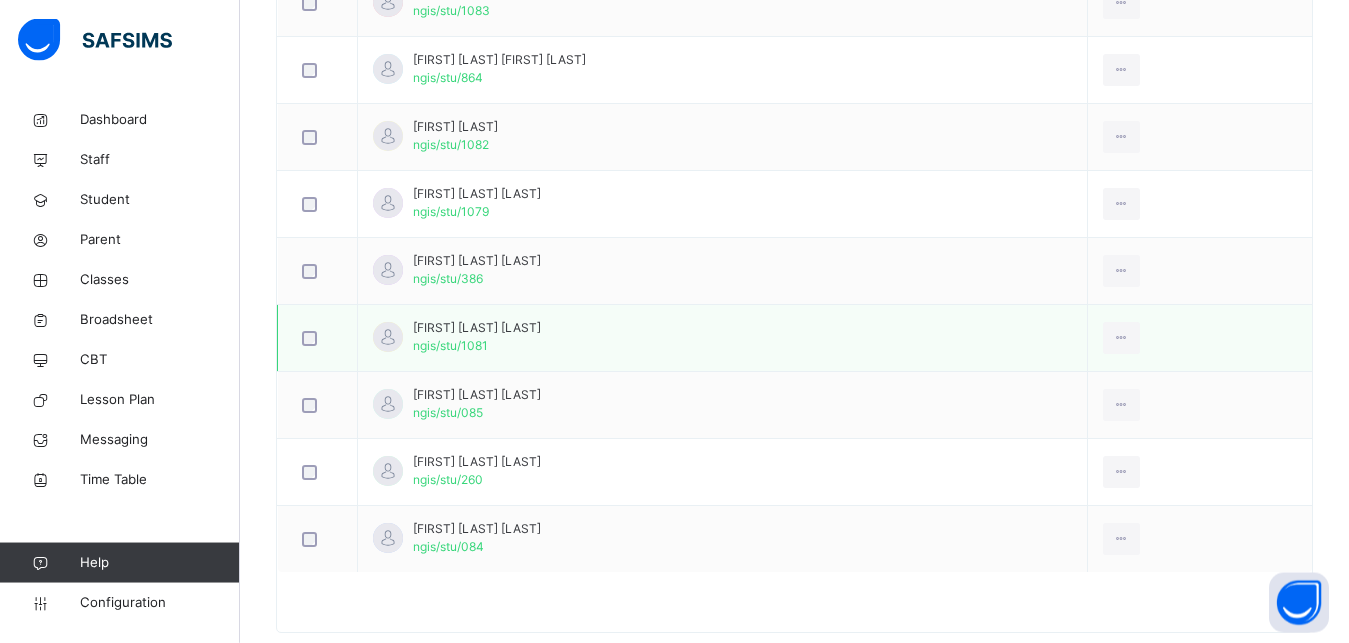 click on "[FIRST] [LAST] [LAST] ngis/stu/[NUMBER]" at bounding box center (477, 337) 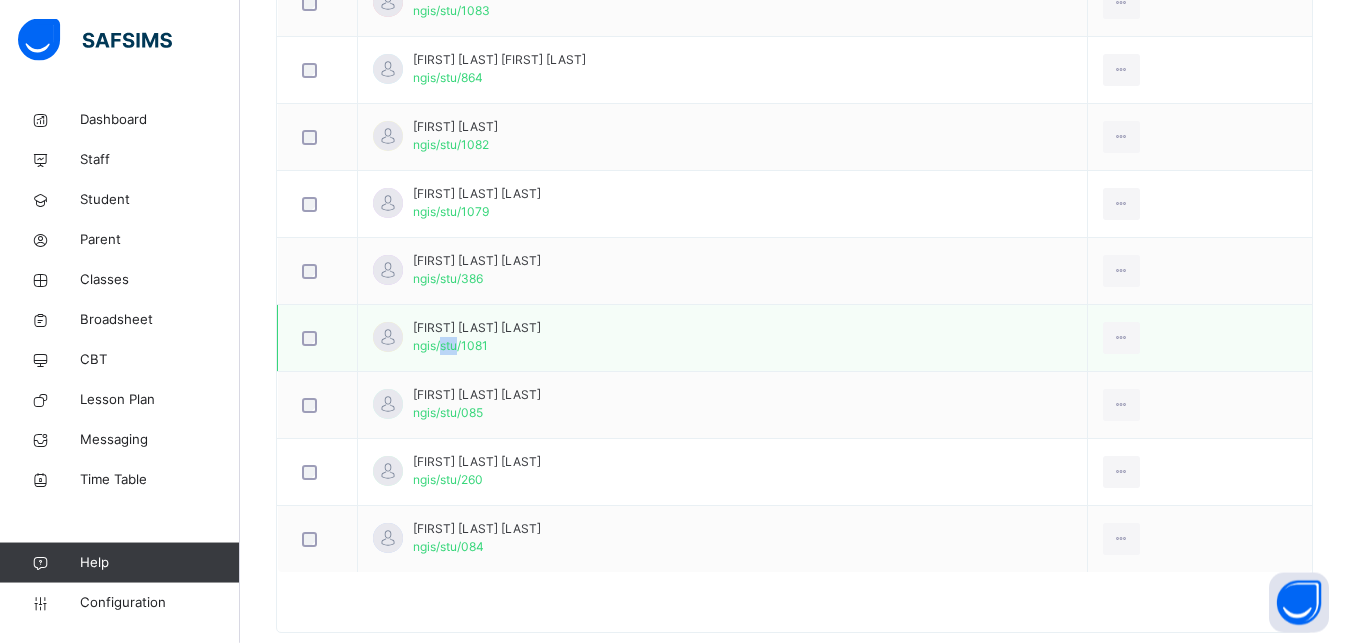 click on "[FIRST] [LAST] [LAST] ngis/stu/[NUMBER]" at bounding box center [477, 337] 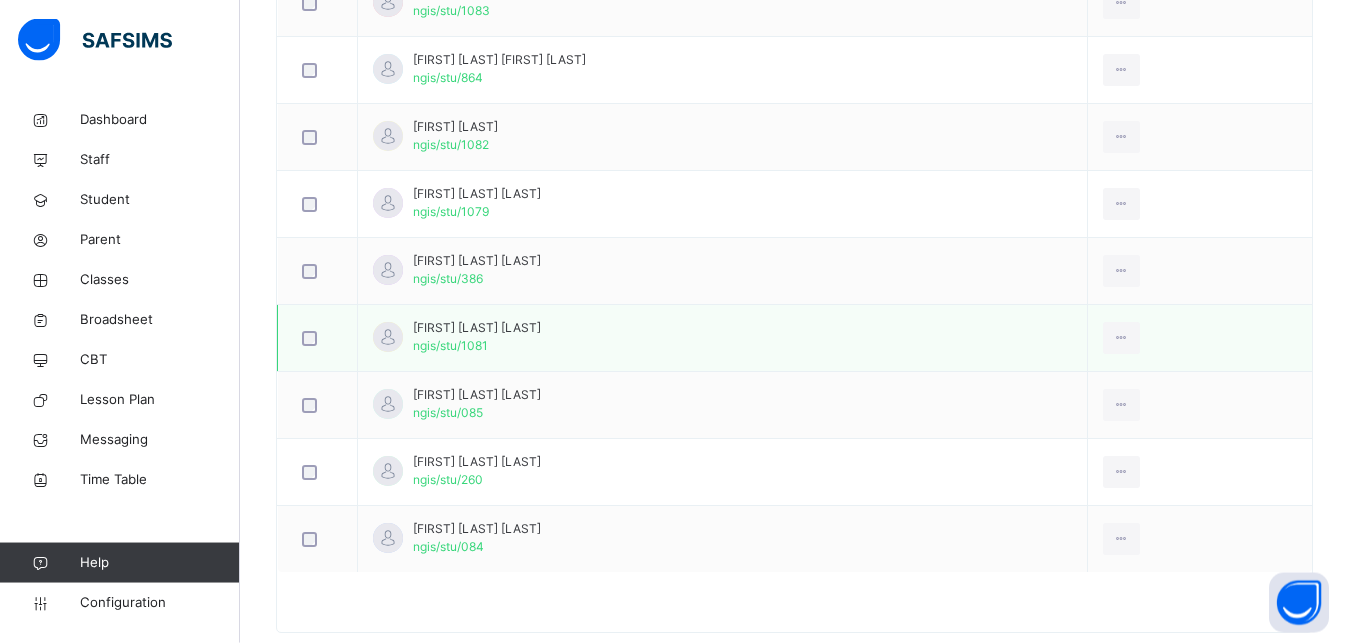 click on "ngis/stu/1081" at bounding box center (450, 345) 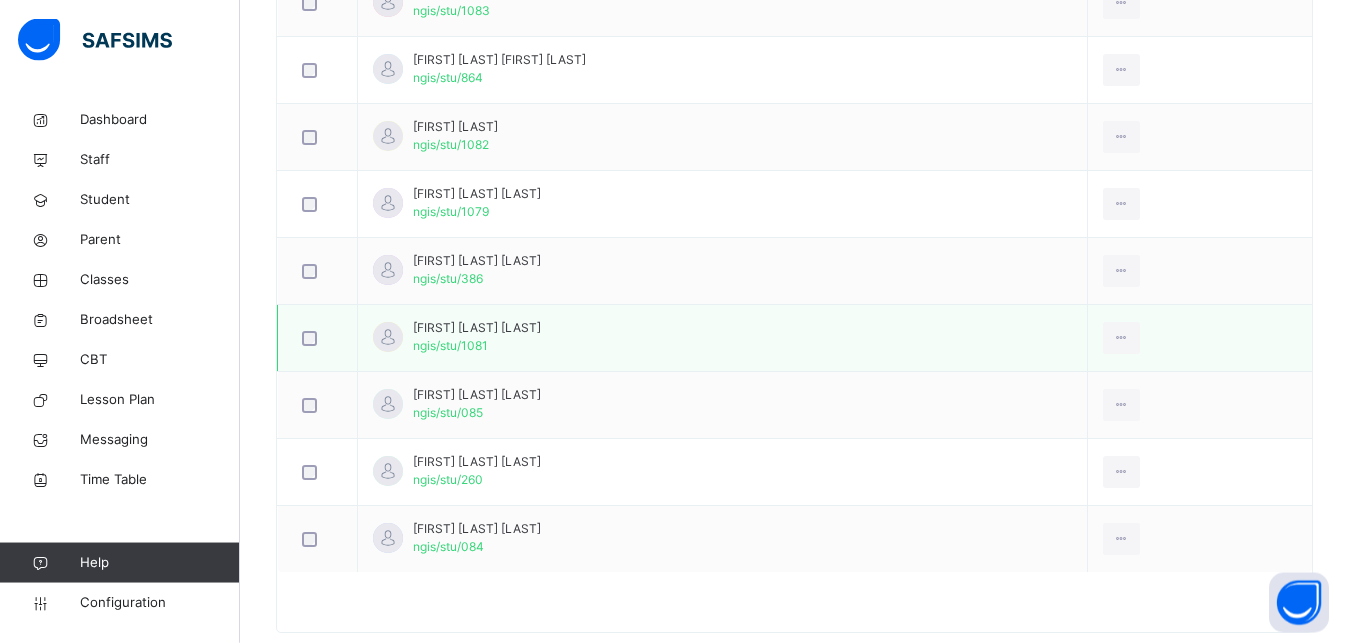 click at bounding box center [388, 337] 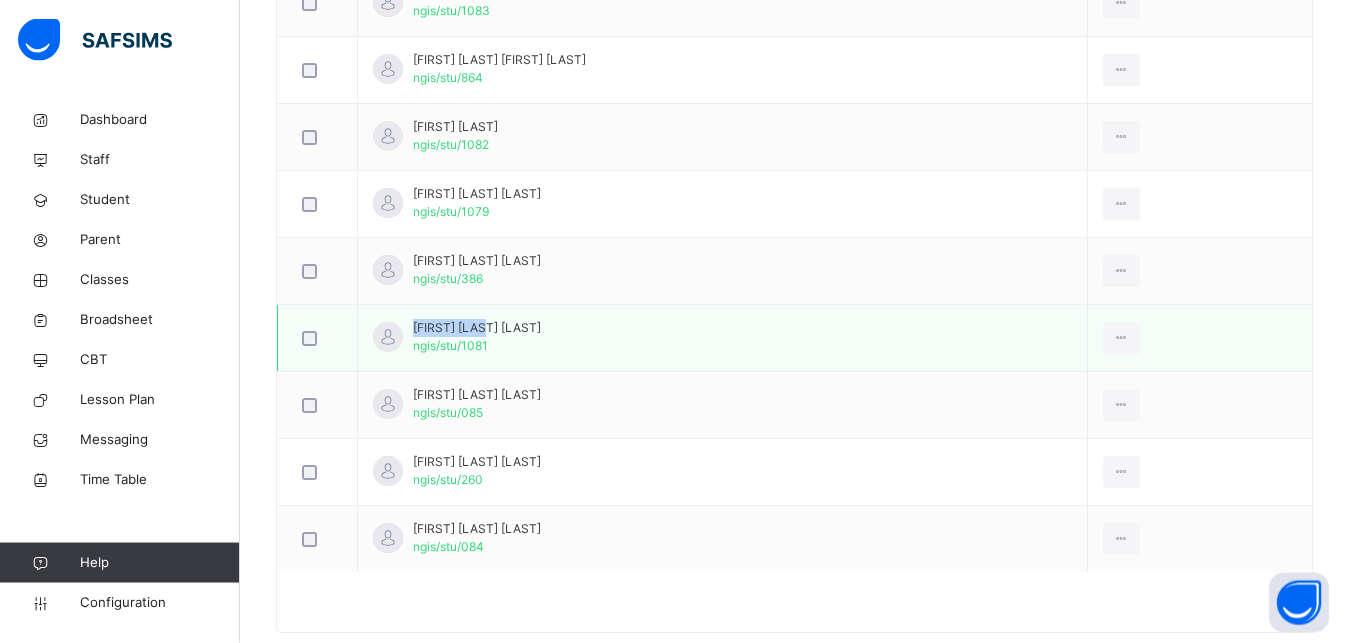 click at bounding box center [388, 337] 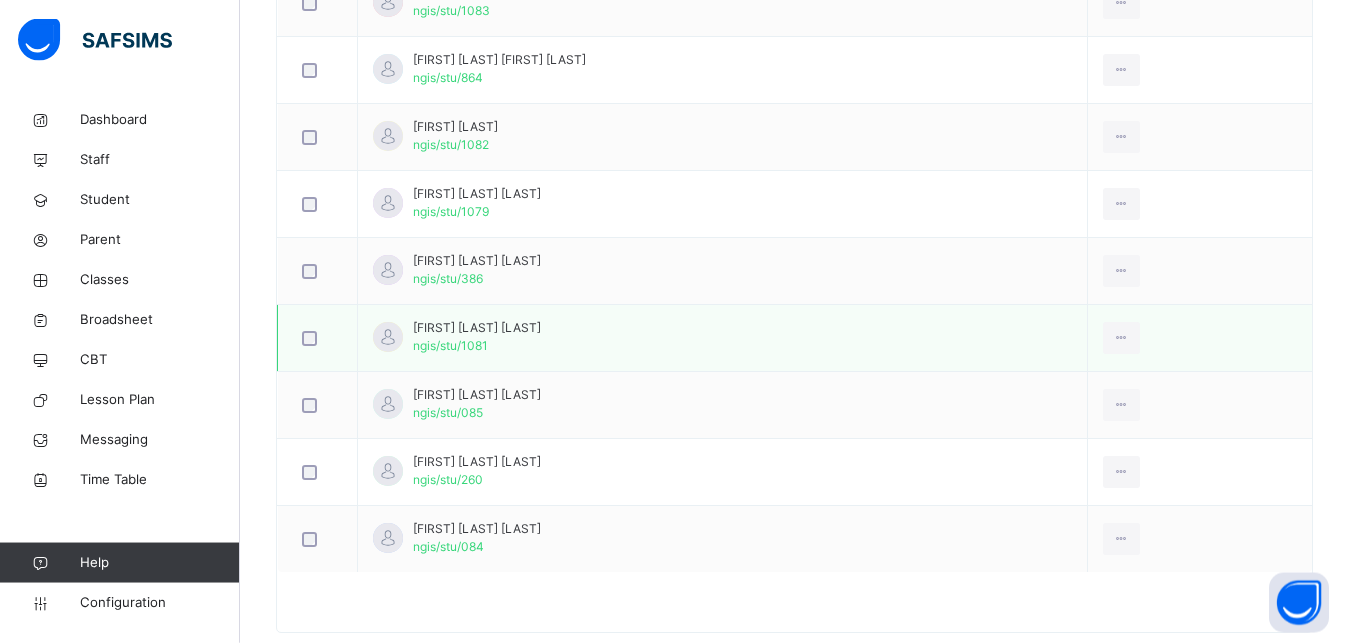 click on "[FIRST] [LAST] [LAST]" at bounding box center (477, 328) 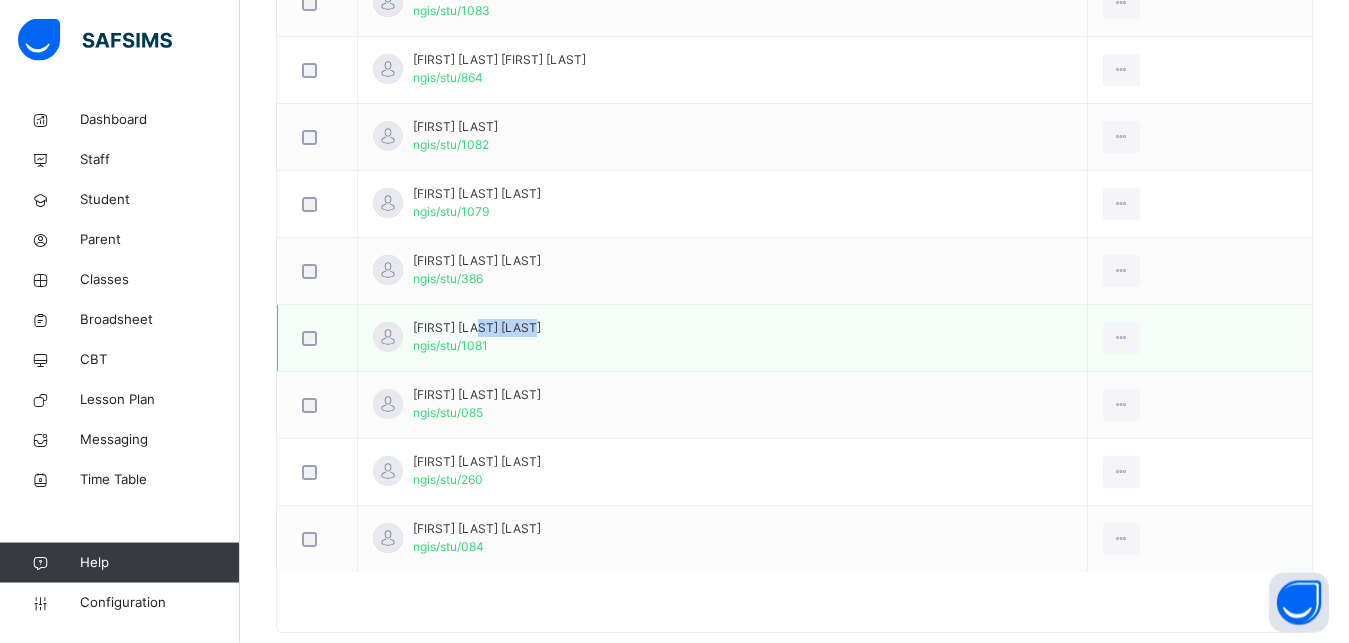 click on "[FIRST] [LAST] [LAST]" at bounding box center [477, 328] 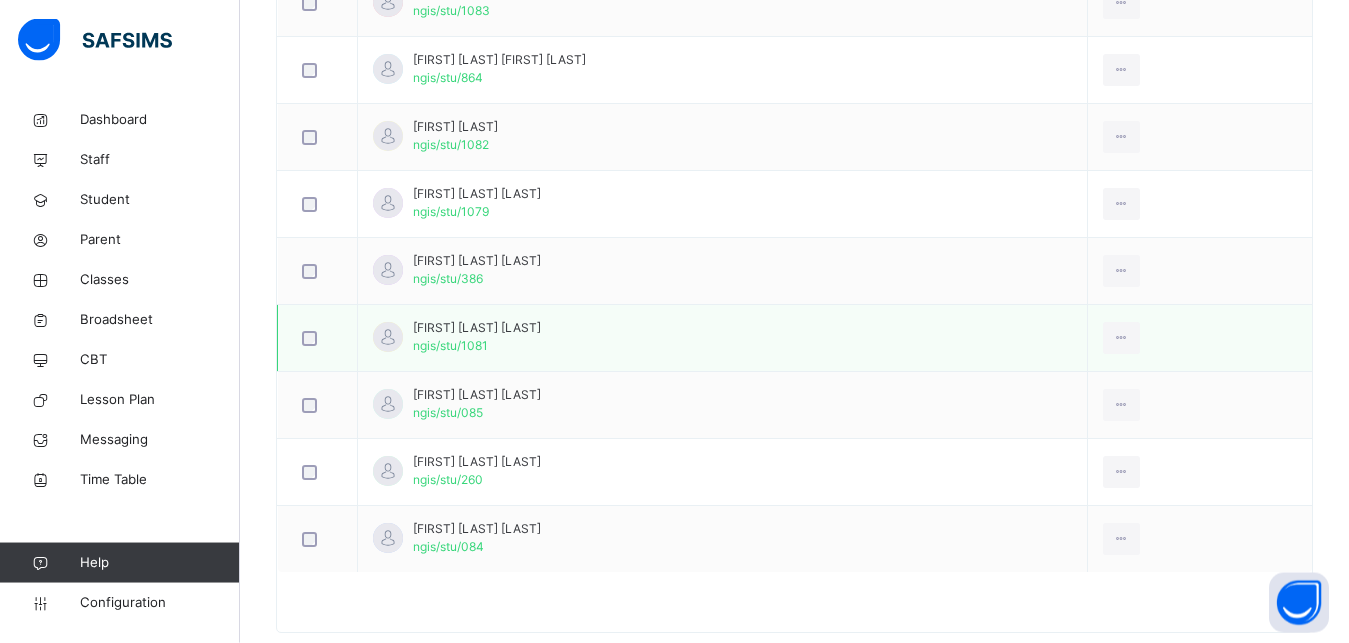 click on "ngis/stu/1081" at bounding box center (450, 345) 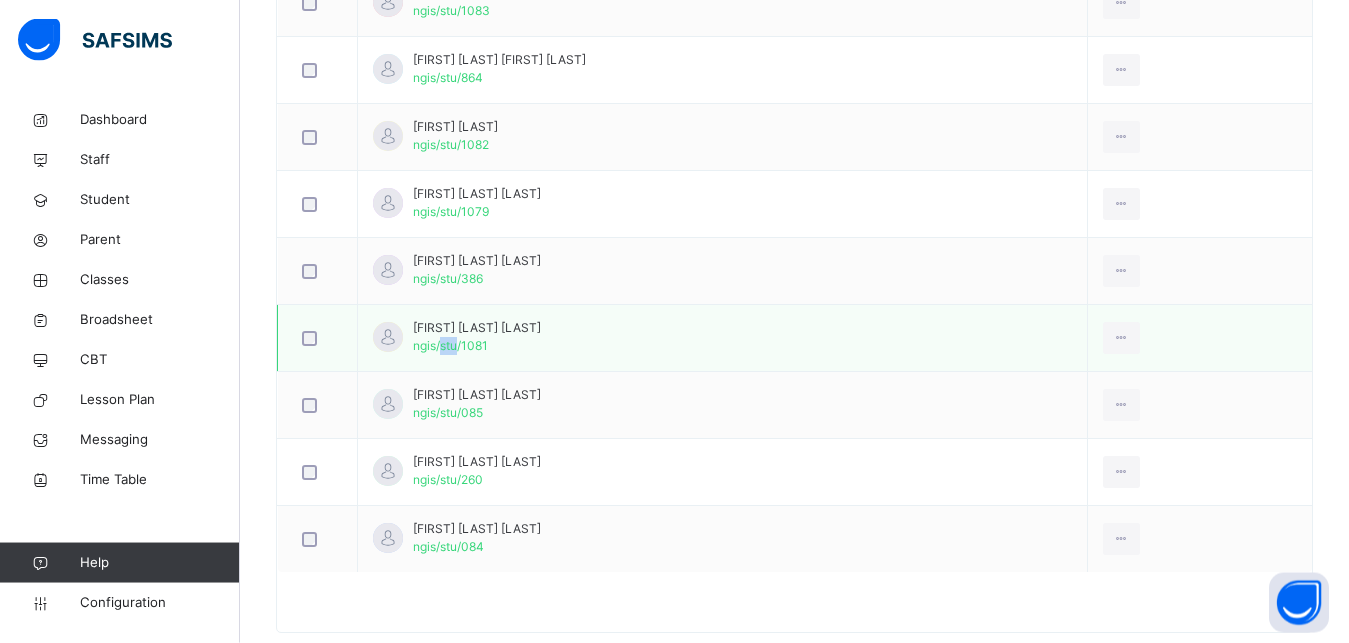 click on "ngis/stu/1081" at bounding box center [450, 345] 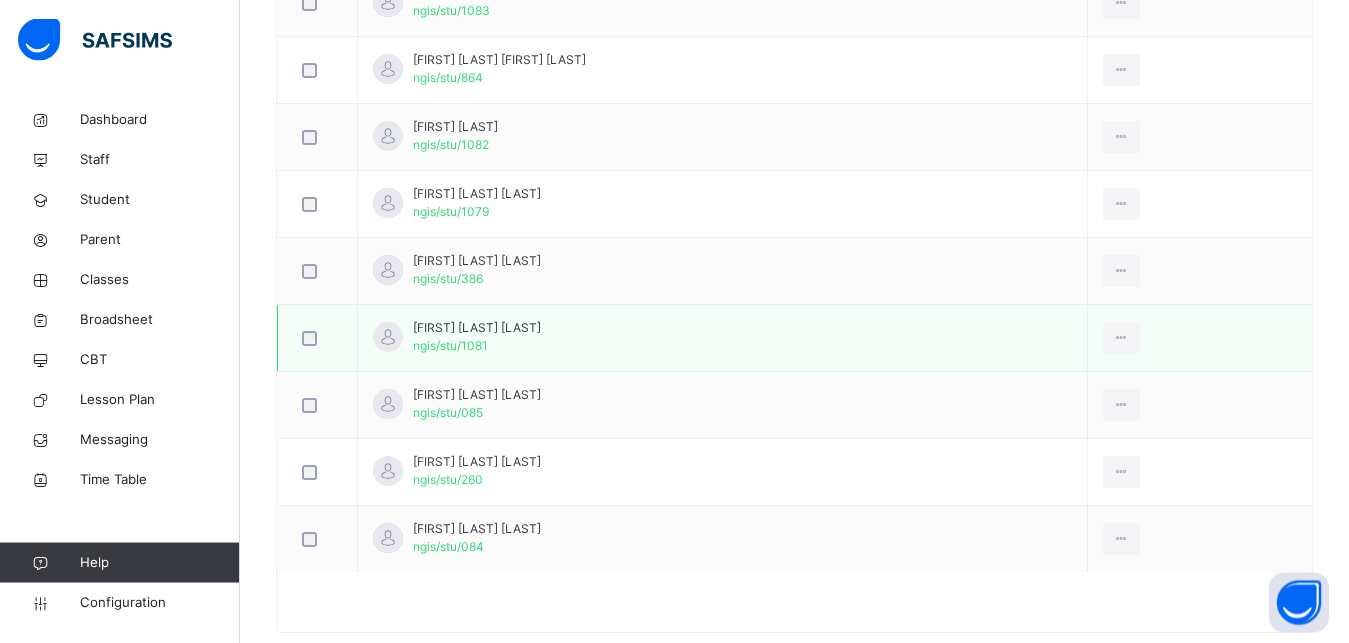 click at bounding box center (388, 337) 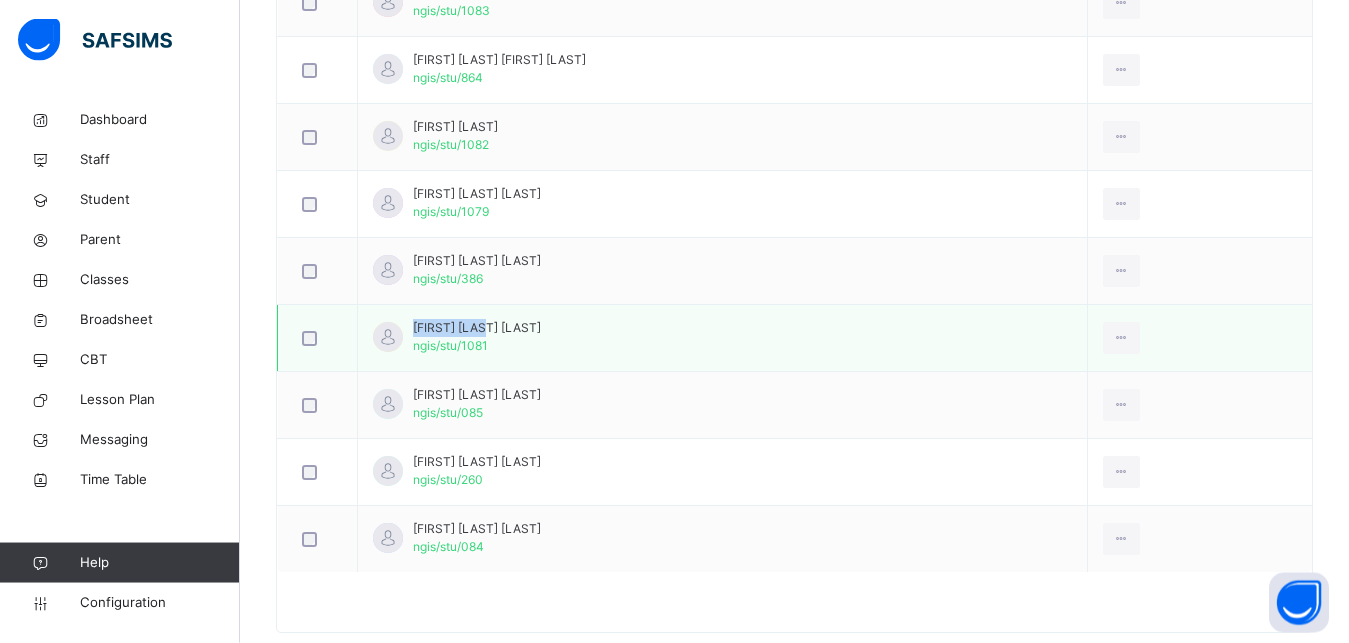 click at bounding box center (388, 337) 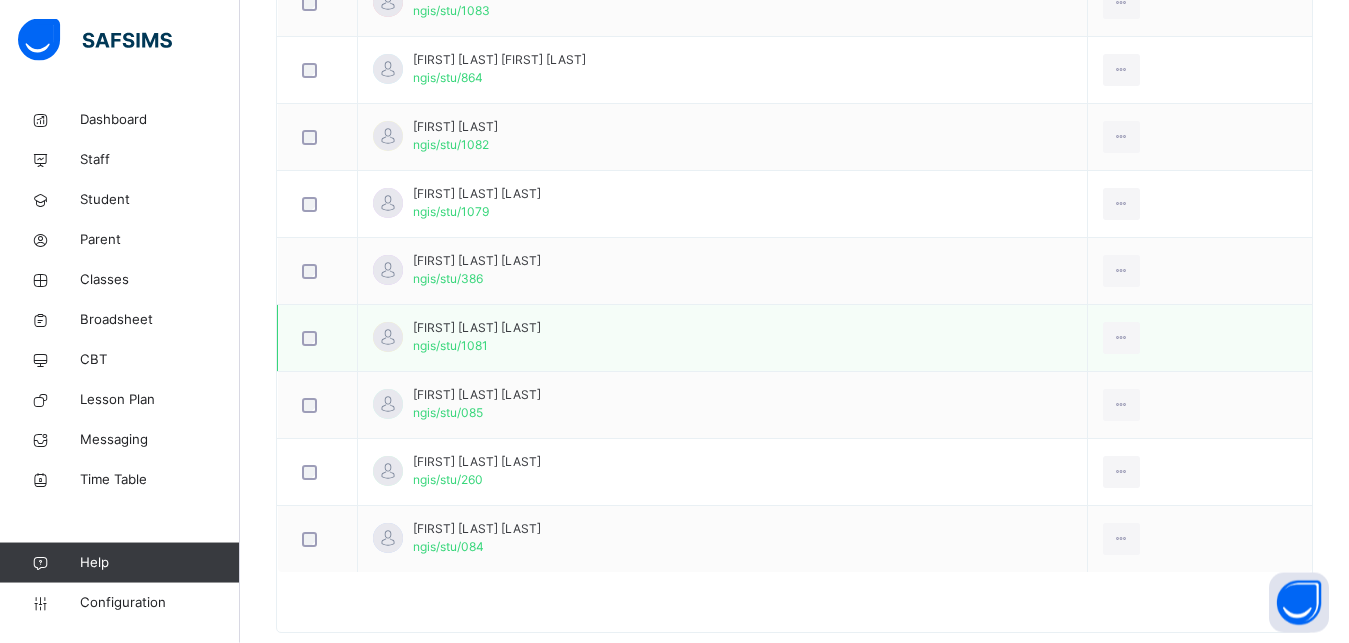 click on "[FIRST] [LAST] [LAST]" at bounding box center (477, 328) 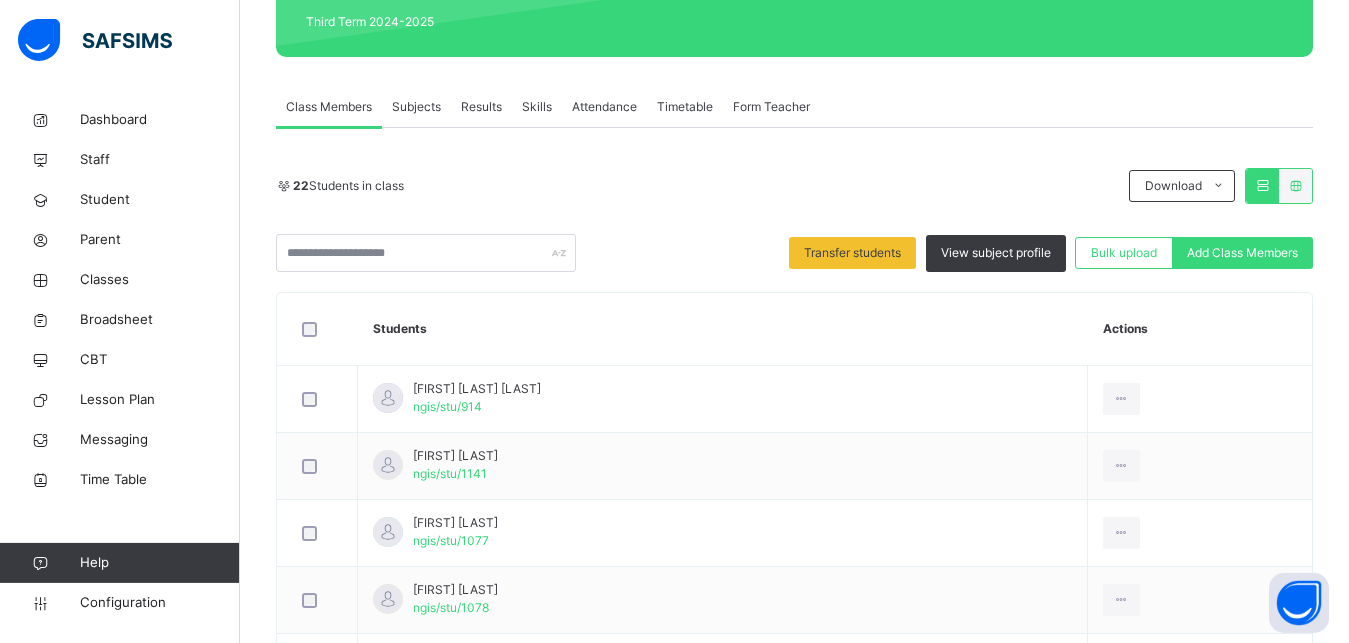 scroll, scrollTop: 281, scrollLeft: 0, axis: vertical 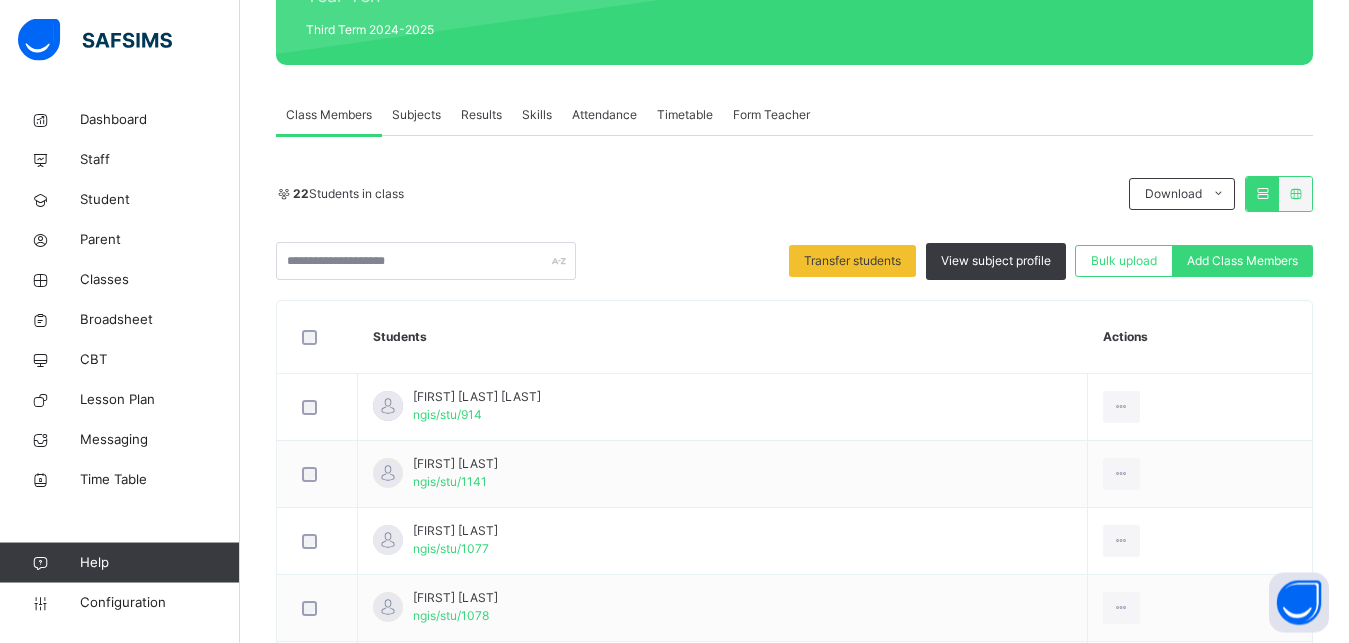 click on "Results" at bounding box center (481, 115) 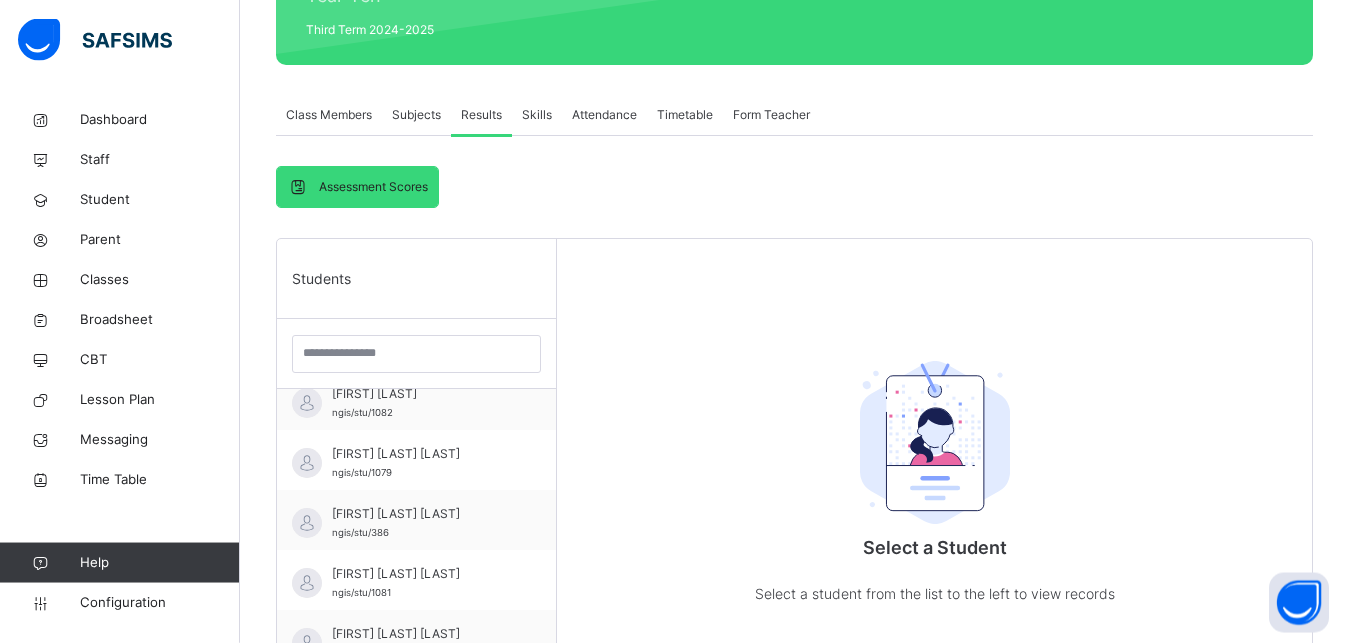scroll, scrollTop: 927, scrollLeft: 0, axis: vertical 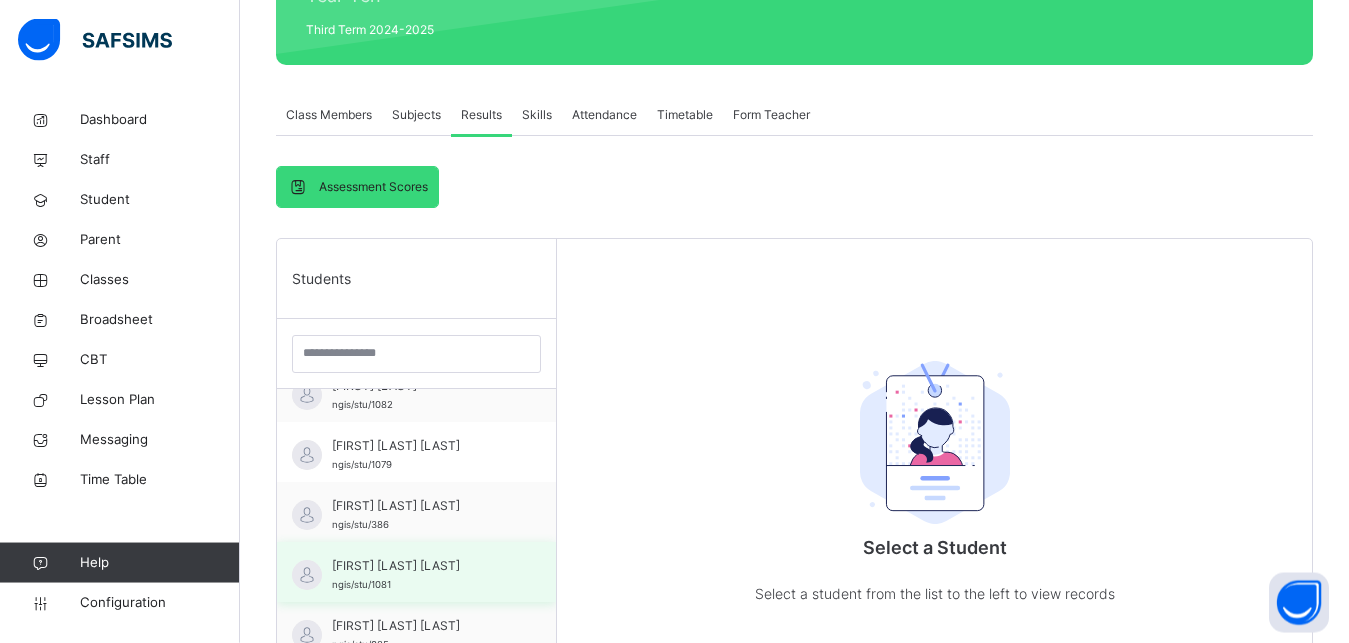 click on "[FIRST] [LAST] [LAST] ngis/stu/[NUMBER]" at bounding box center [421, 575] 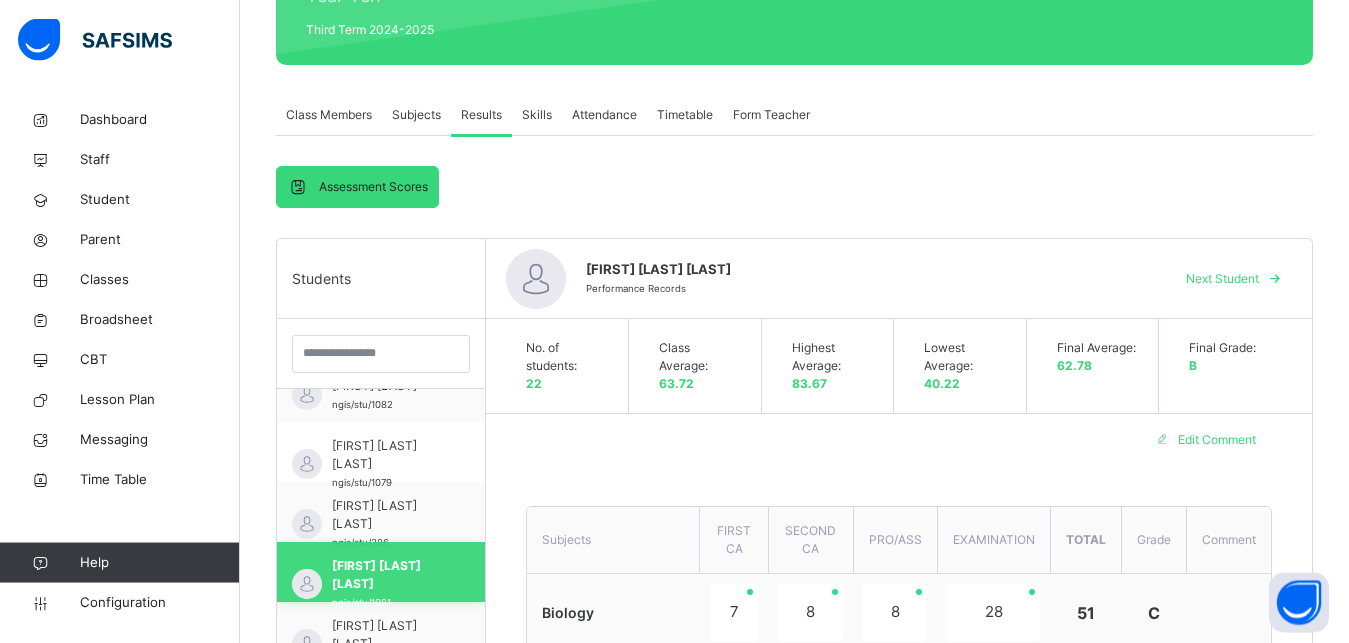 scroll, scrollTop: 936, scrollLeft: 0, axis: vertical 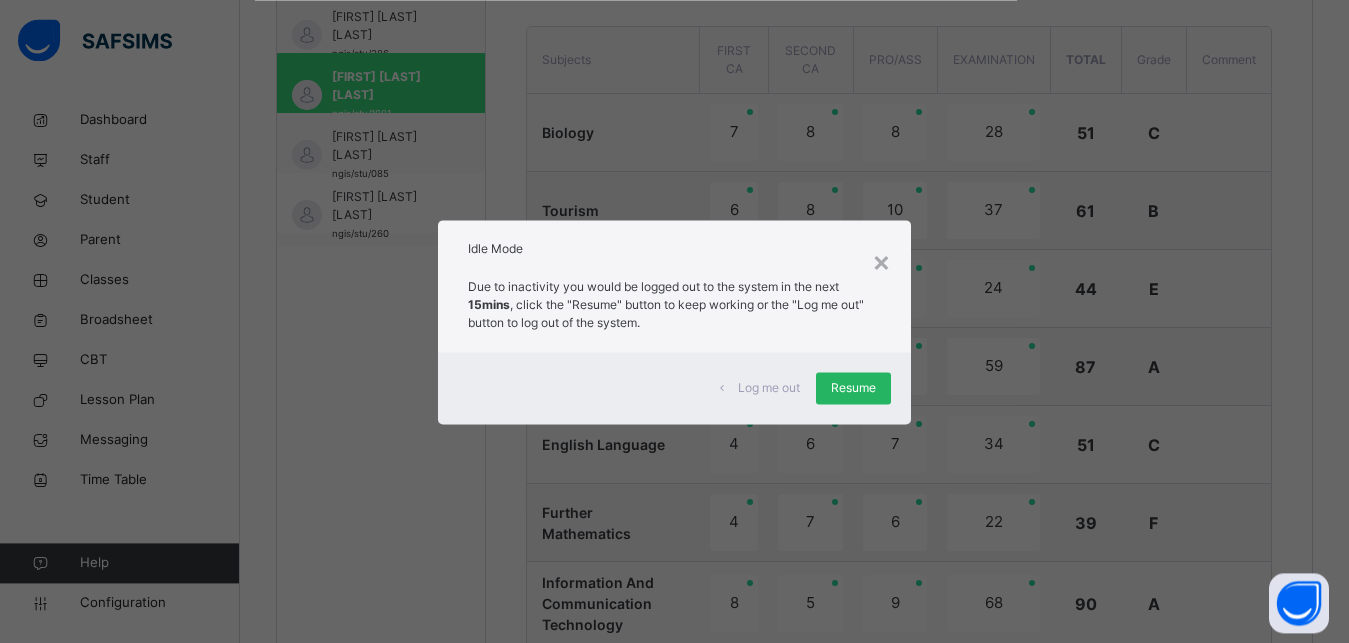 click on "Resume" at bounding box center (853, 388) 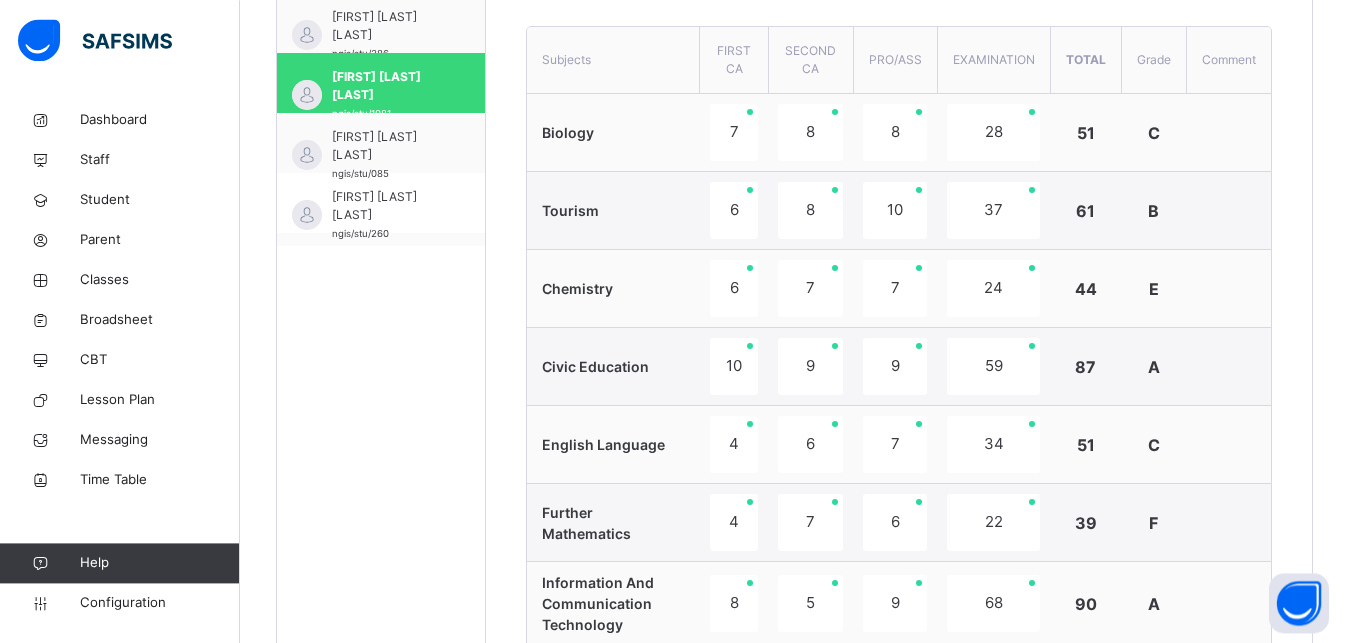 click on "9" at bounding box center [810, 366] 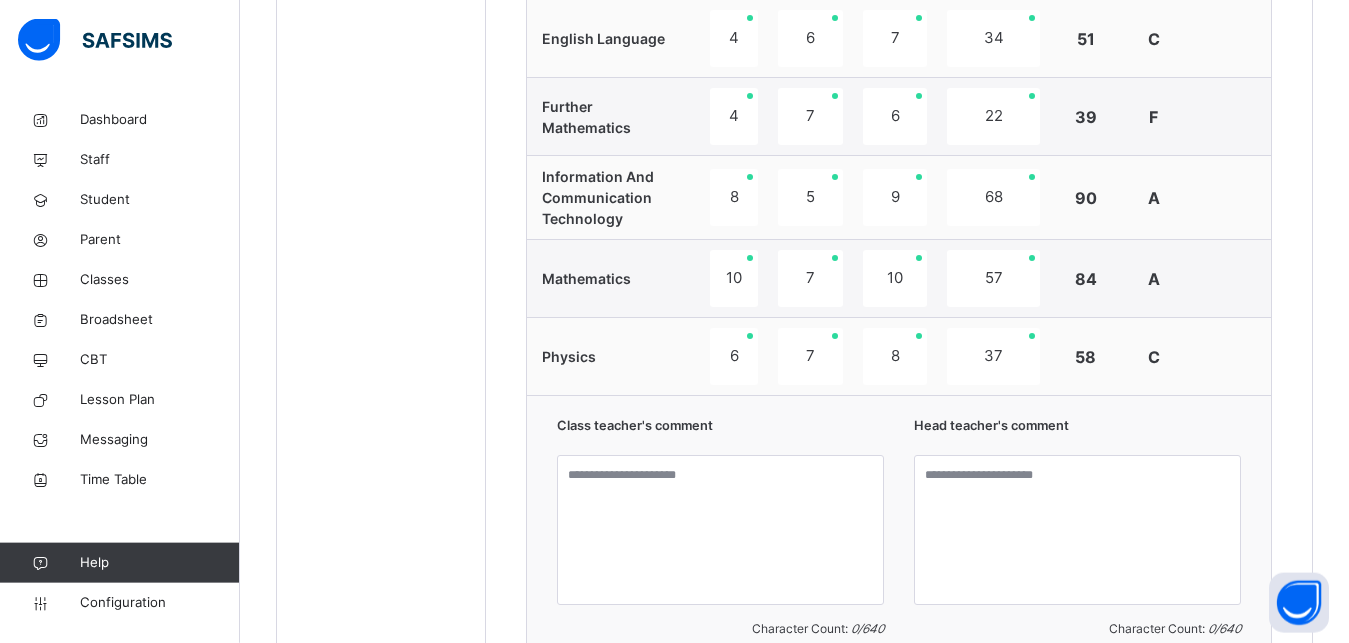 scroll, scrollTop: 1217, scrollLeft: 0, axis: vertical 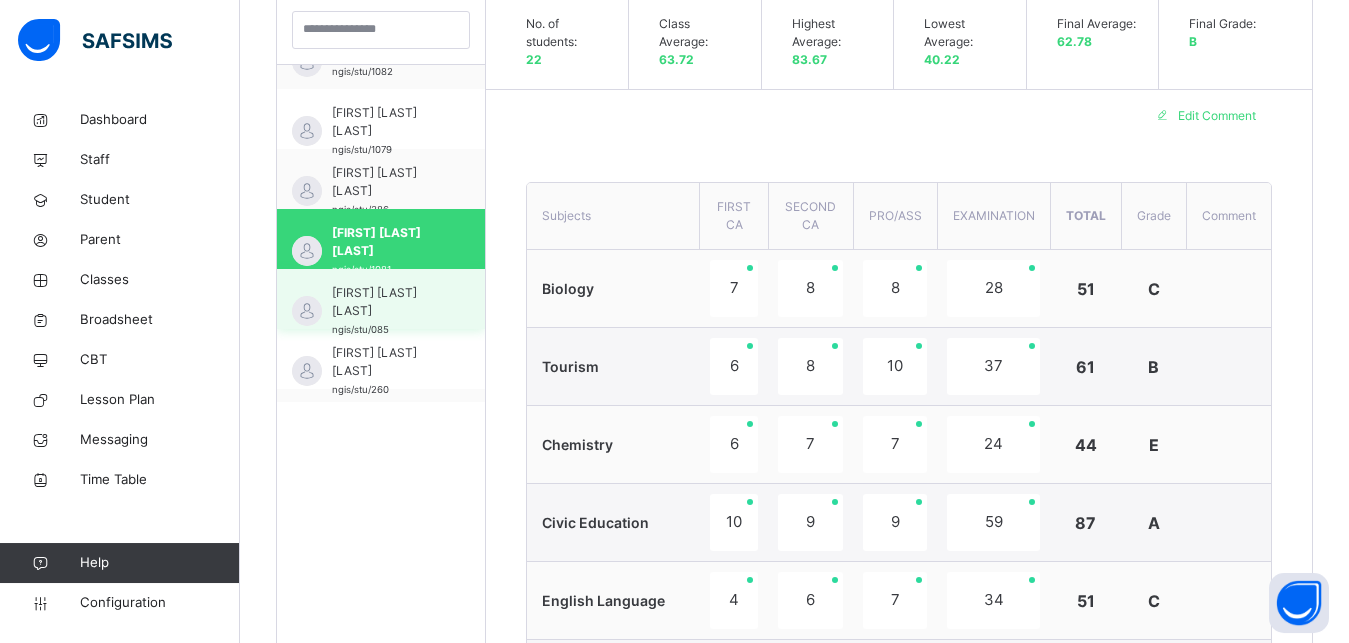 click on "[FIRST] [LAST] [LAST]" at bounding box center (386, 302) 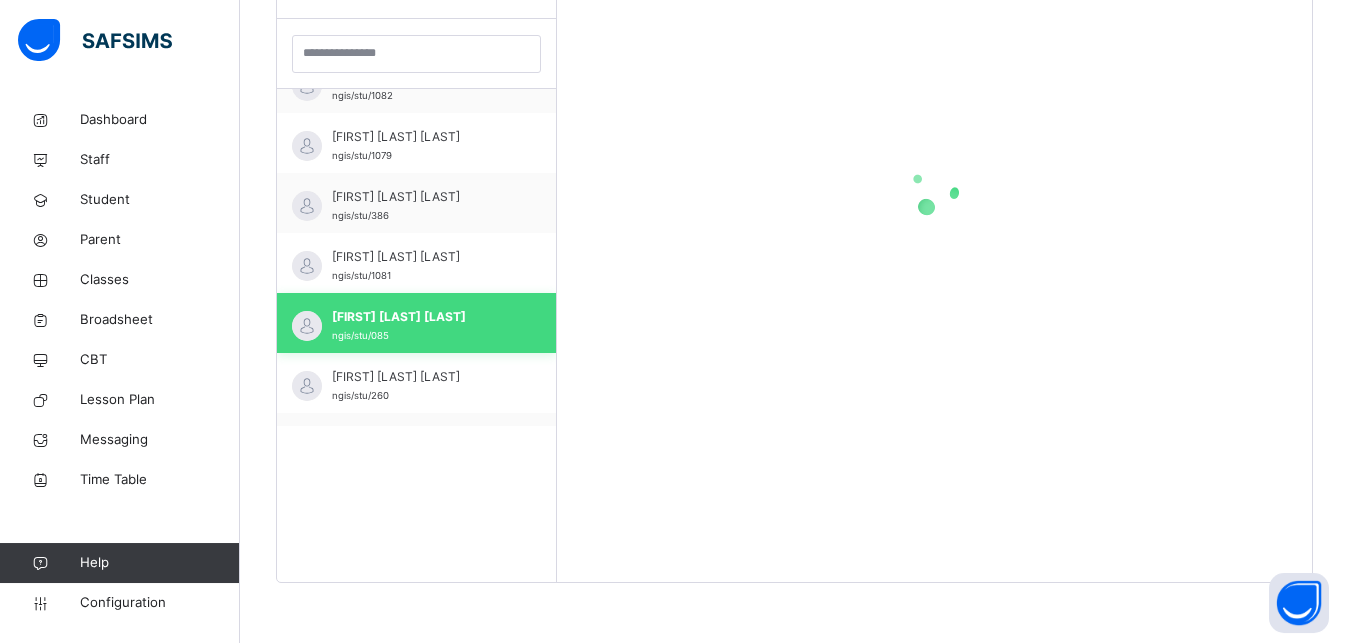 scroll, scrollTop: 581, scrollLeft: 0, axis: vertical 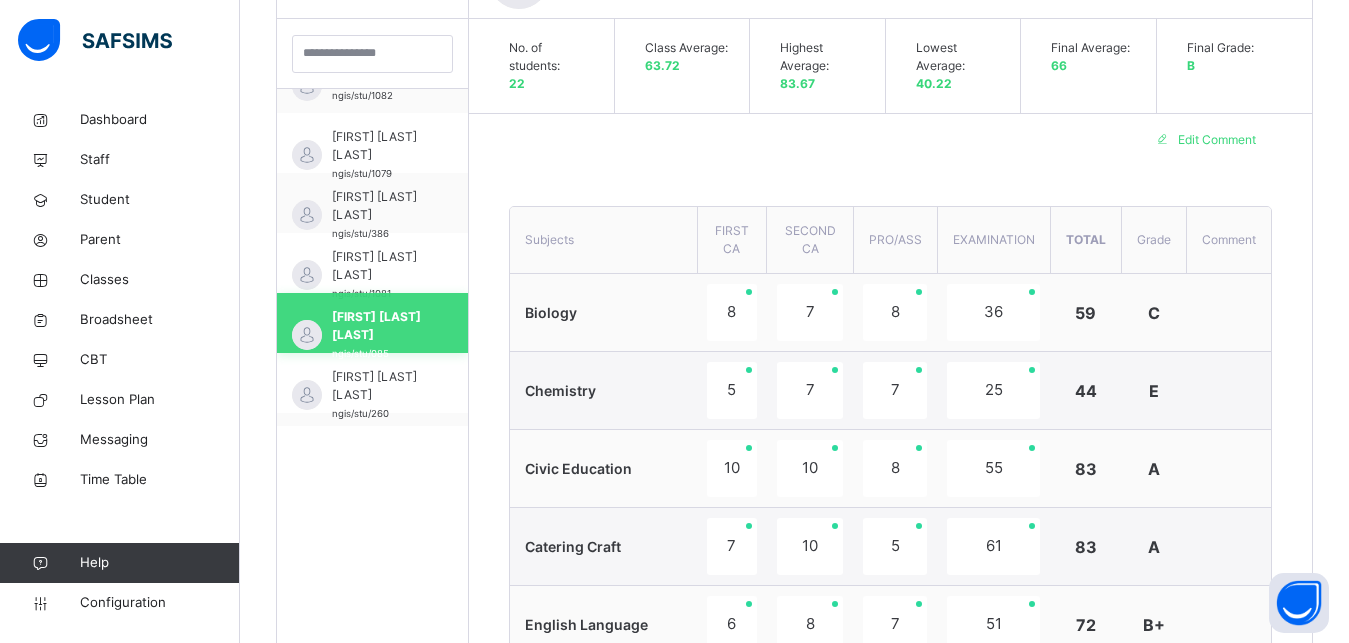 click at bounding box center [307, 335] 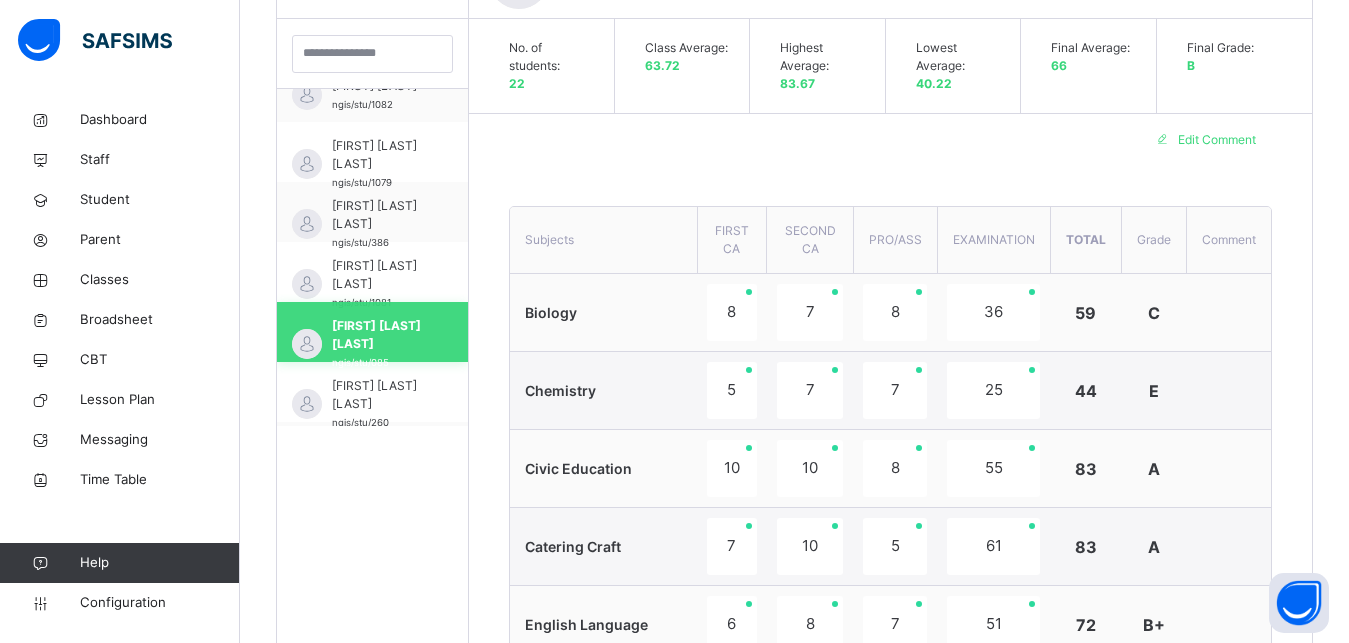 scroll, scrollTop: 936, scrollLeft: 0, axis: vertical 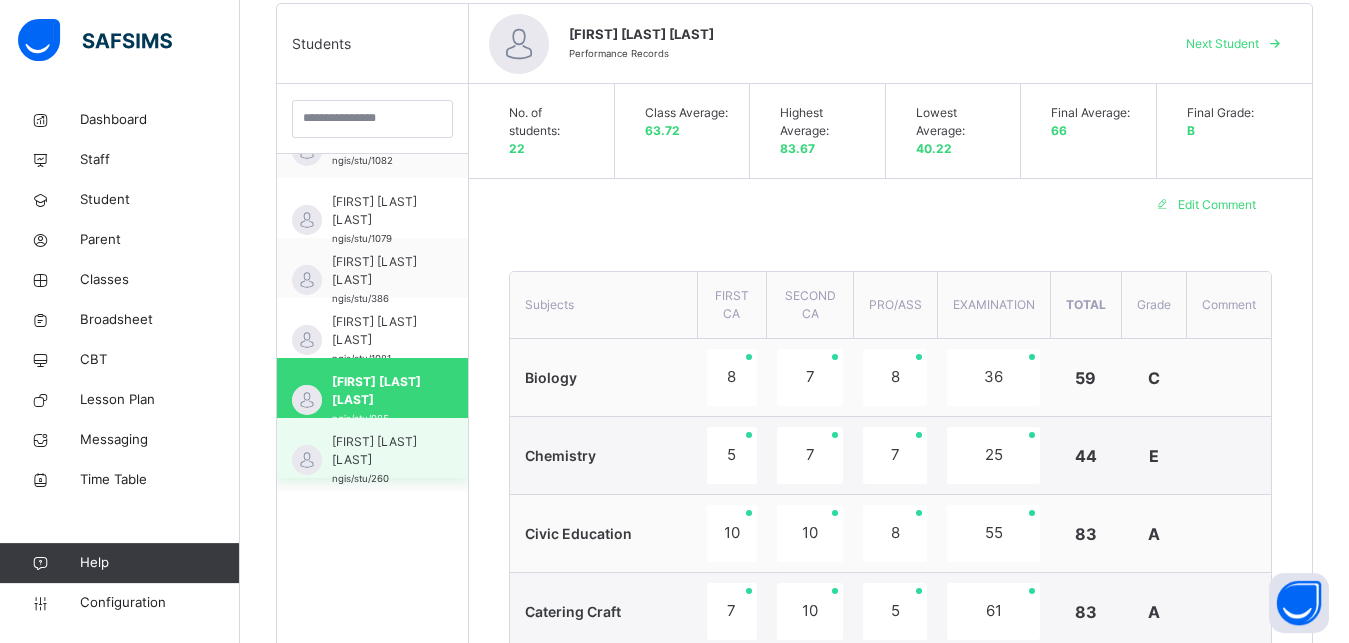 click on "[FIRST] [LAST] [LAST] ngis/stu/[NUMBER]" at bounding box center (377, 460) 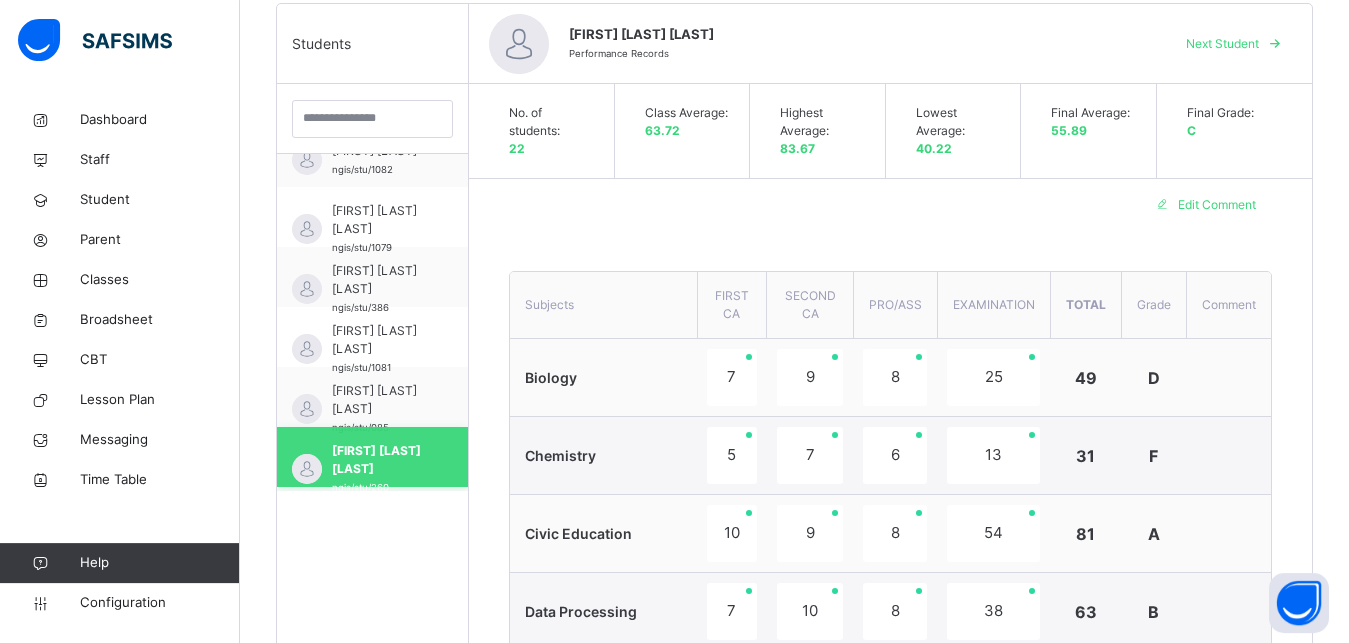 scroll, scrollTop: 936, scrollLeft: 0, axis: vertical 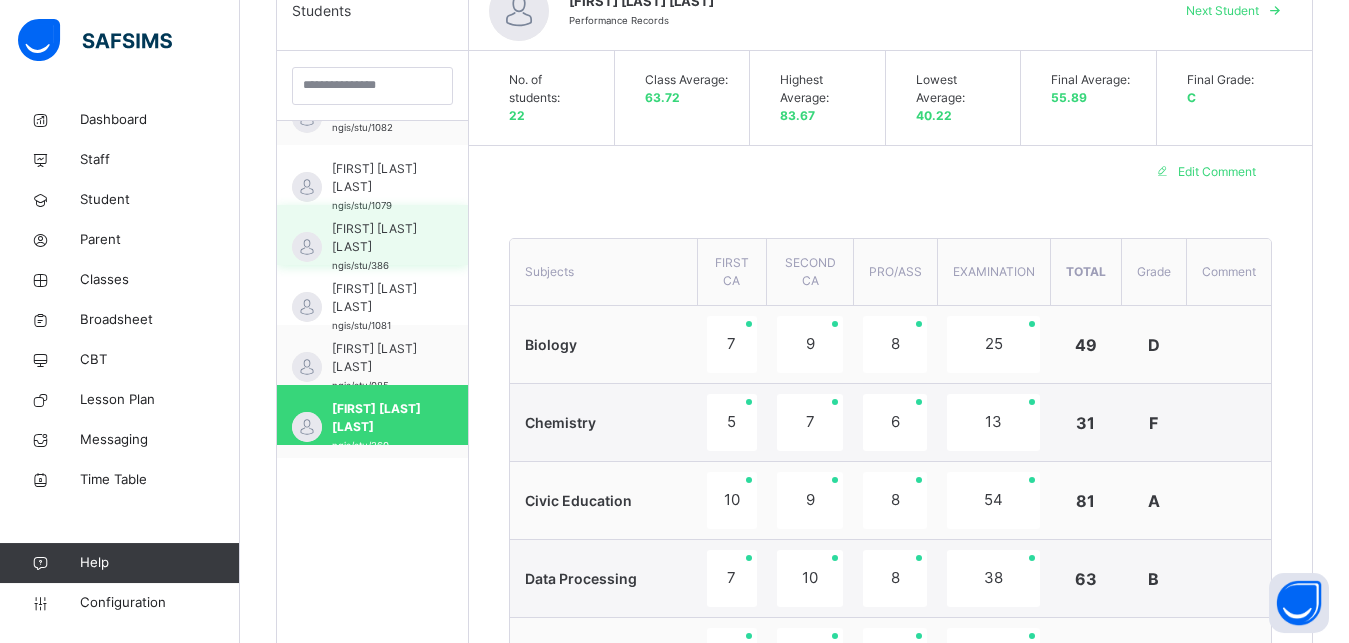 click on "[FIRST] [LAST] [LAST]" at bounding box center [377, 238] 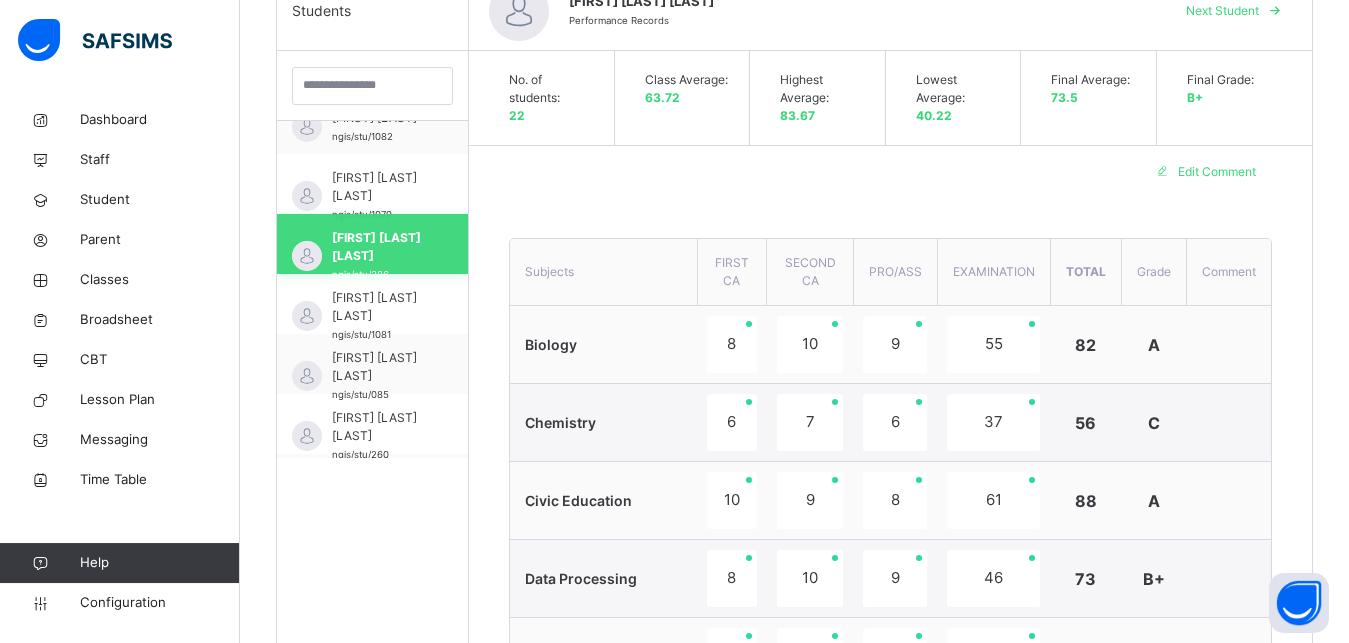 scroll, scrollTop: 936, scrollLeft: 0, axis: vertical 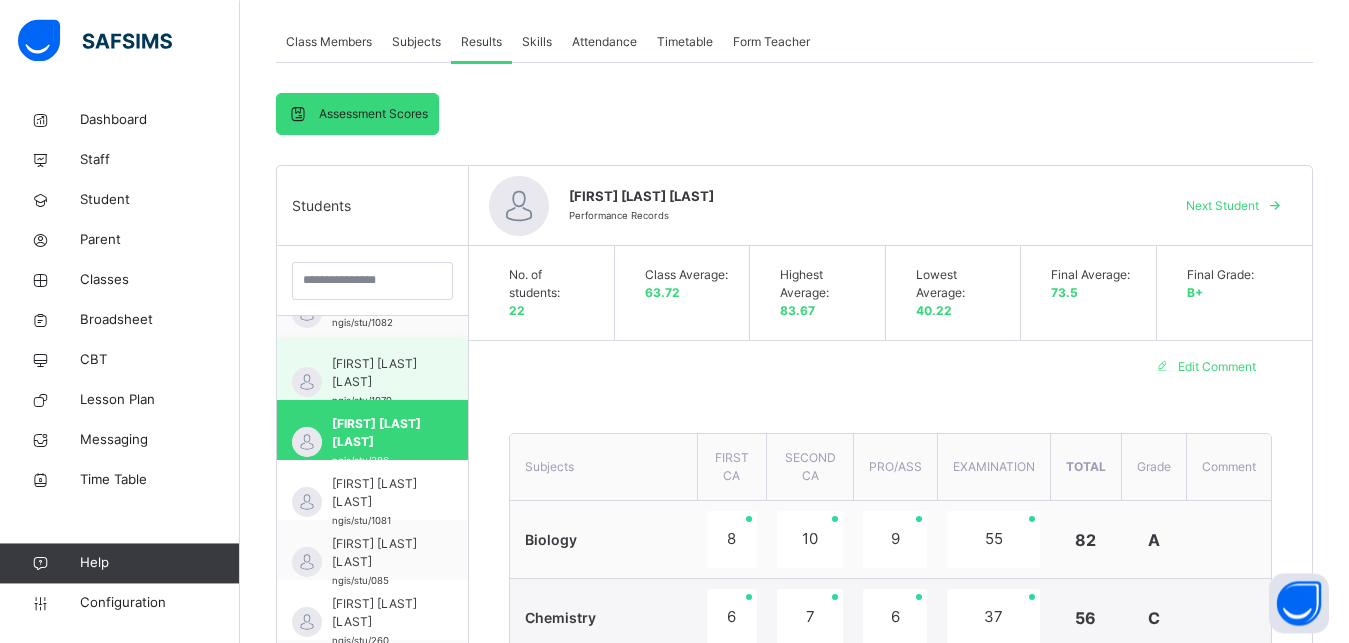 click at bounding box center [307, 382] 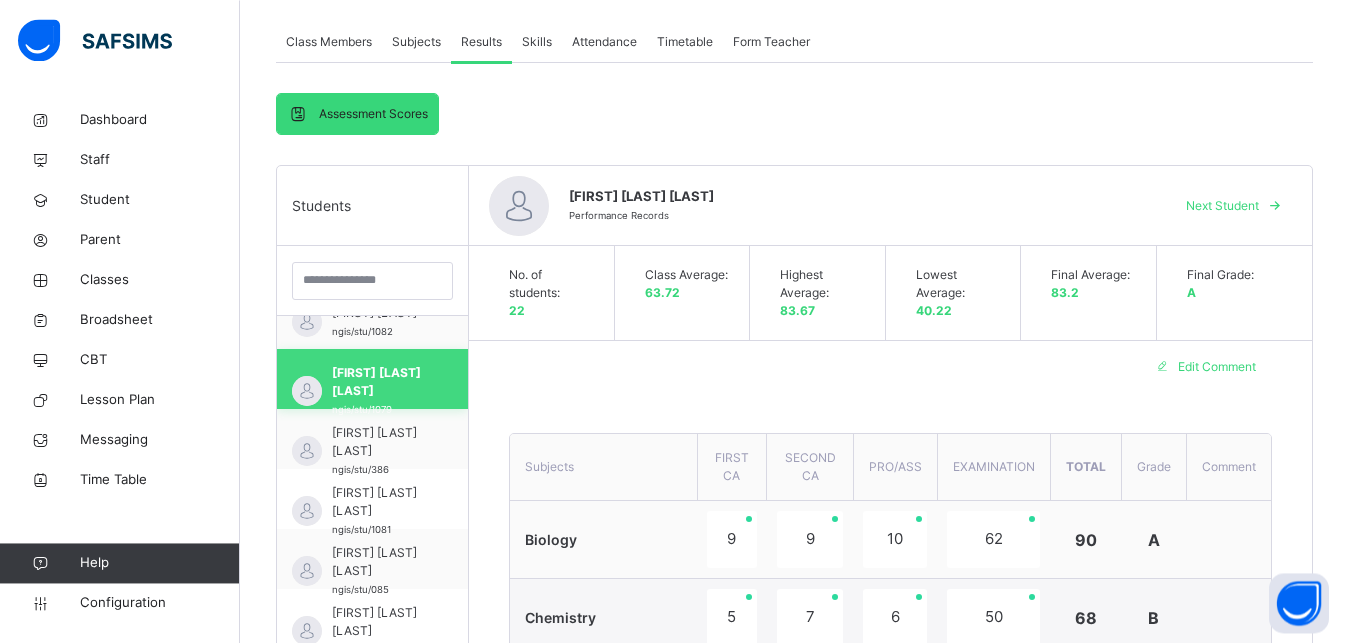 scroll, scrollTop: 936, scrollLeft: 0, axis: vertical 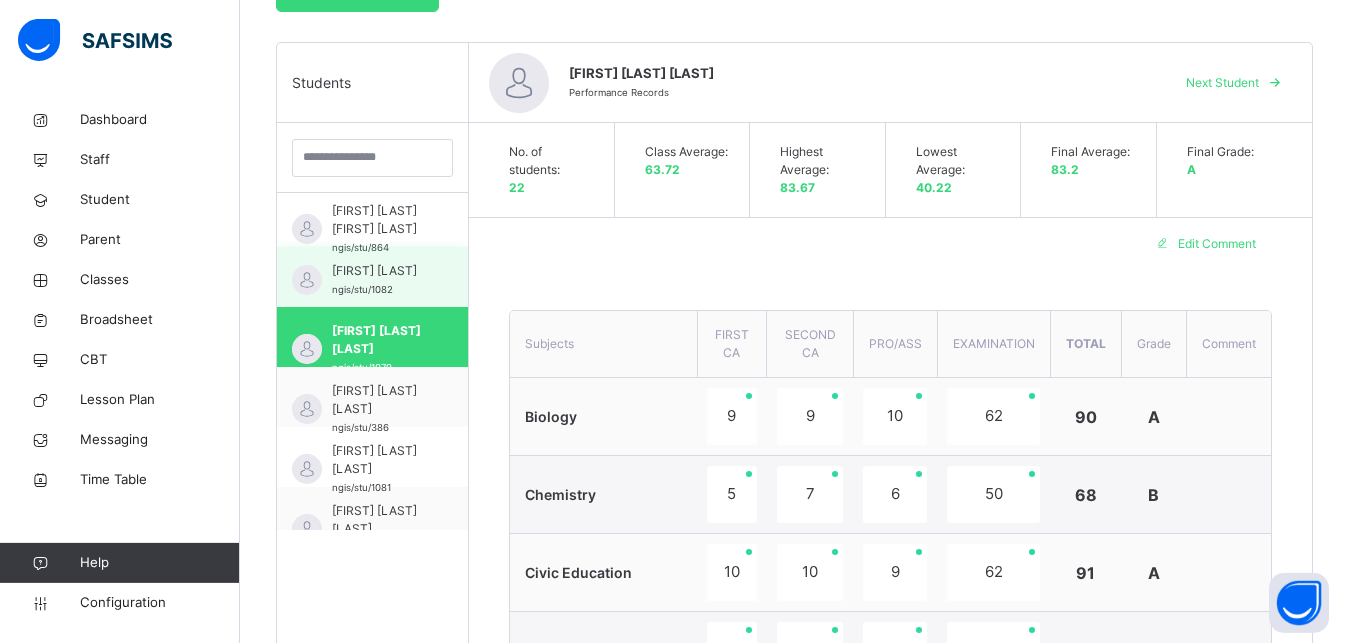 click at bounding box center [307, 280] 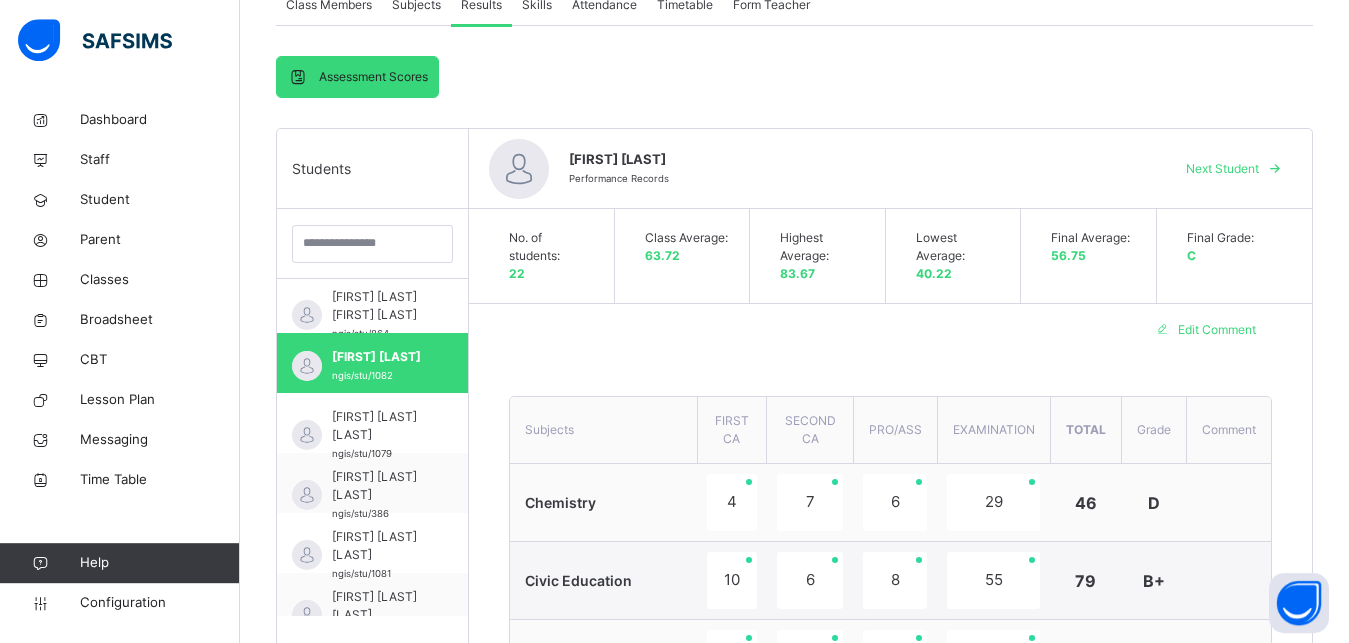 scroll, scrollTop: 397, scrollLeft: 0, axis: vertical 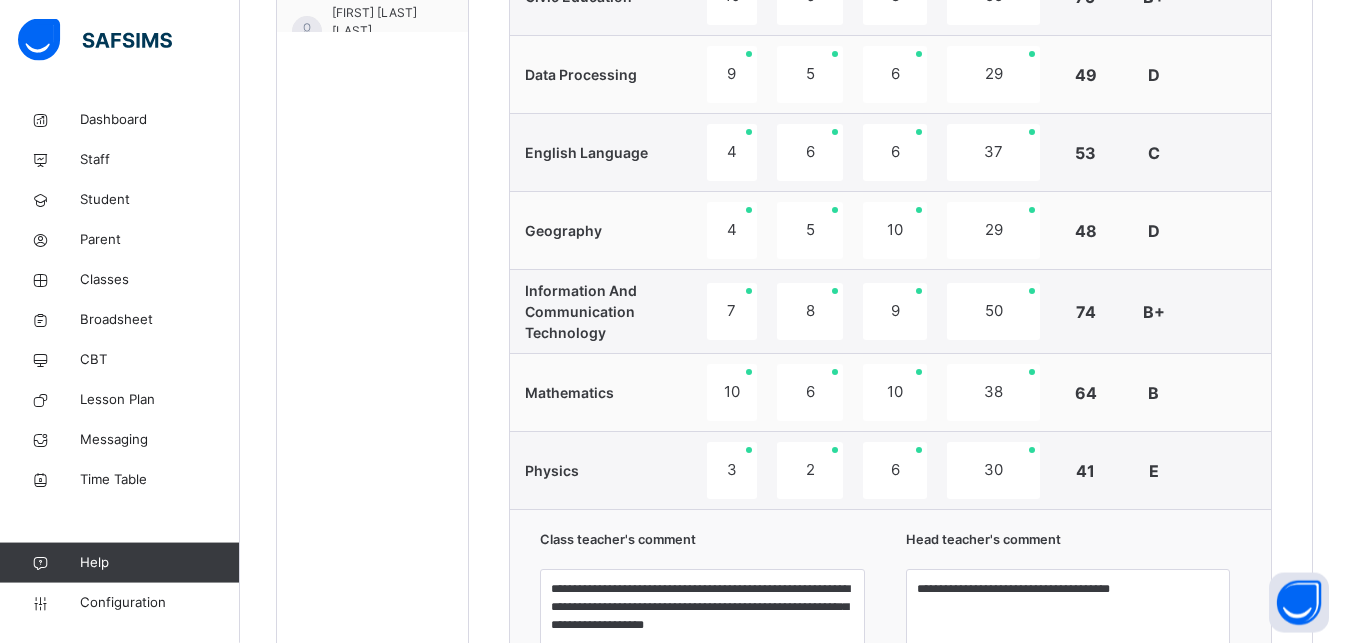 click on "Physics" at bounding box center [603, 471] 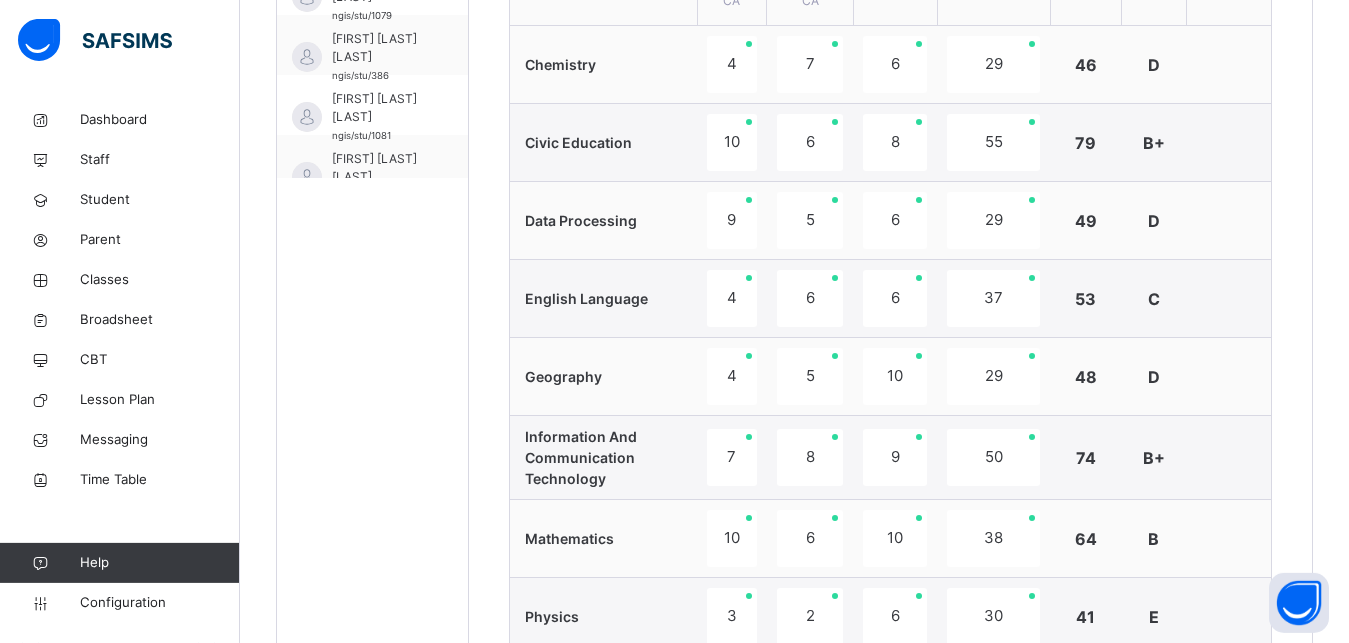 scroll, scrollTop: 822, scrollLeft: 0, axis: vertical 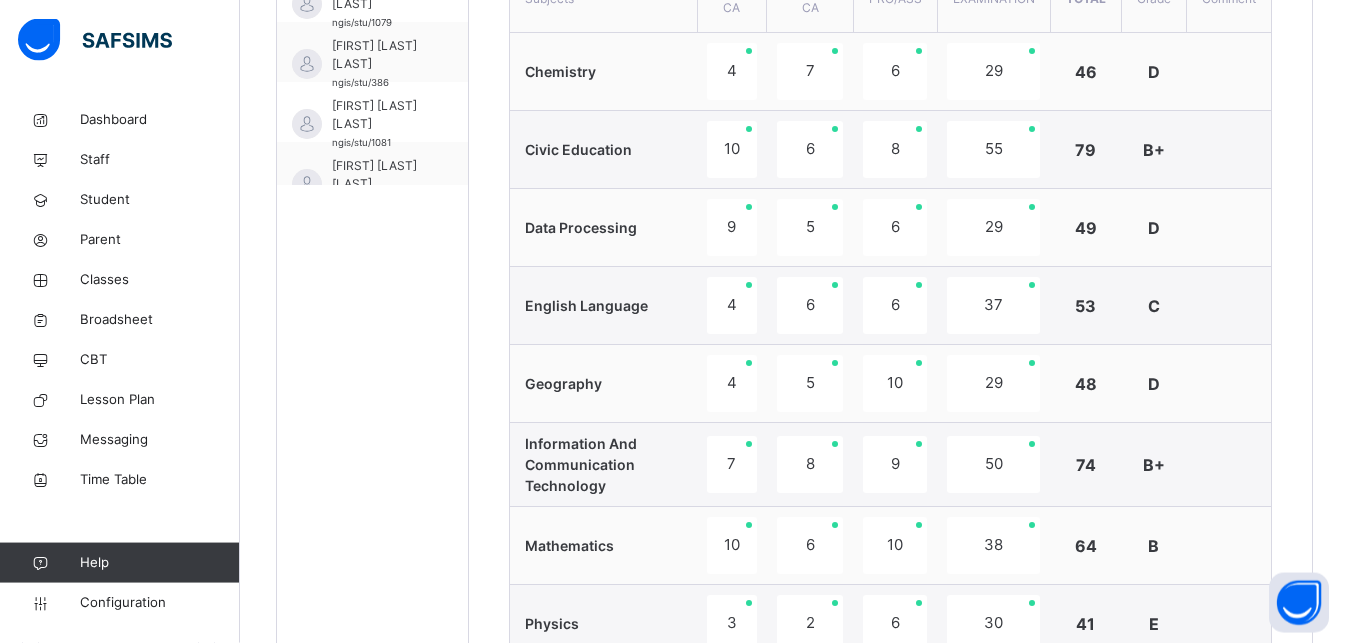 click on "Civic Education" at bounding box center [603, 150] 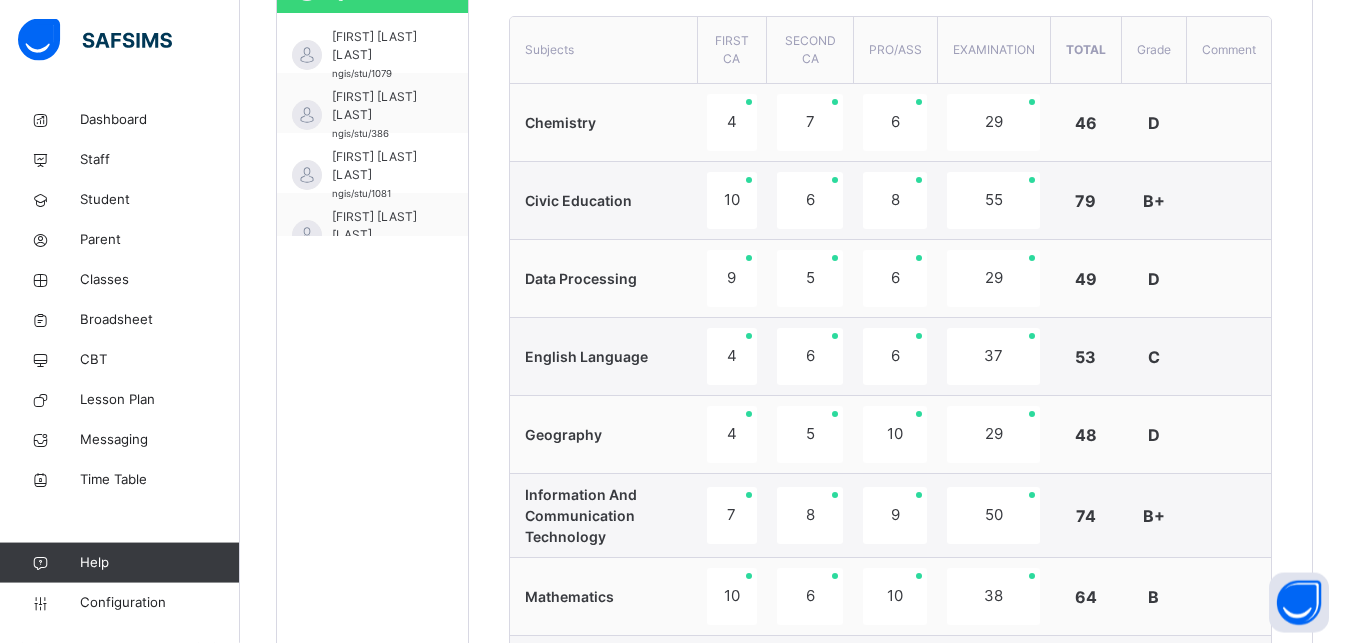 scroll, scrollTop: 737, scrollLeft: 0, axis: vertical 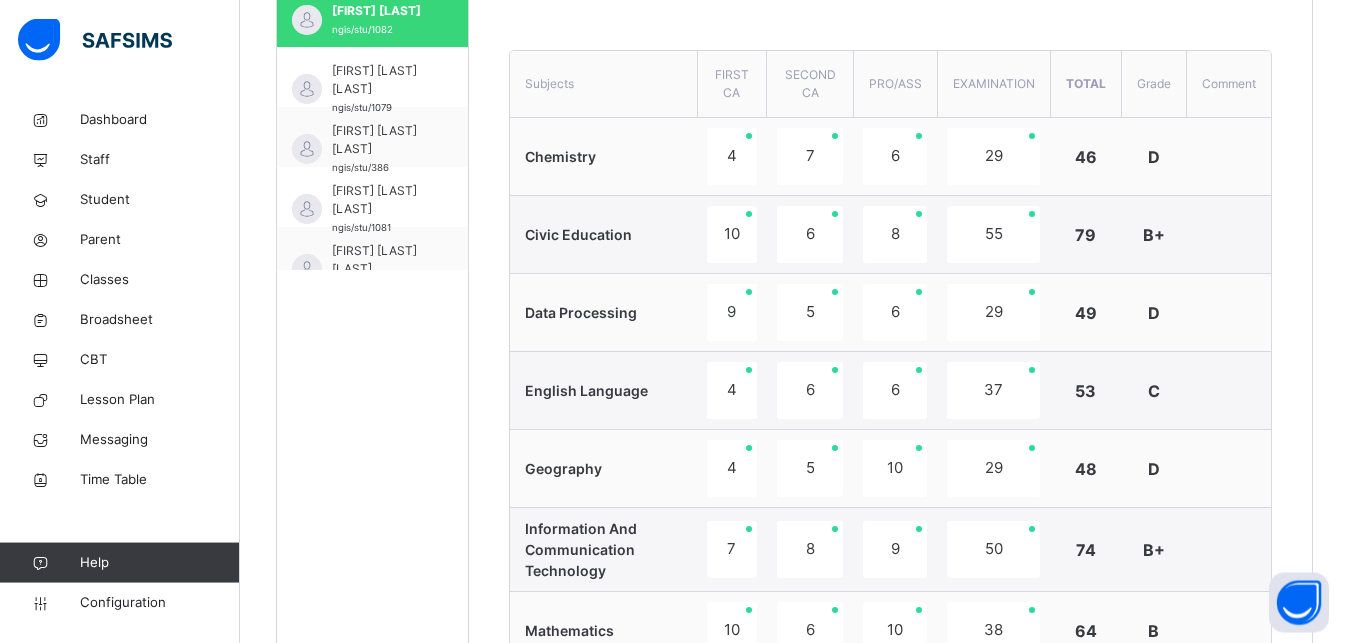 click on "Chemistry" at bounding box center [603, 157] 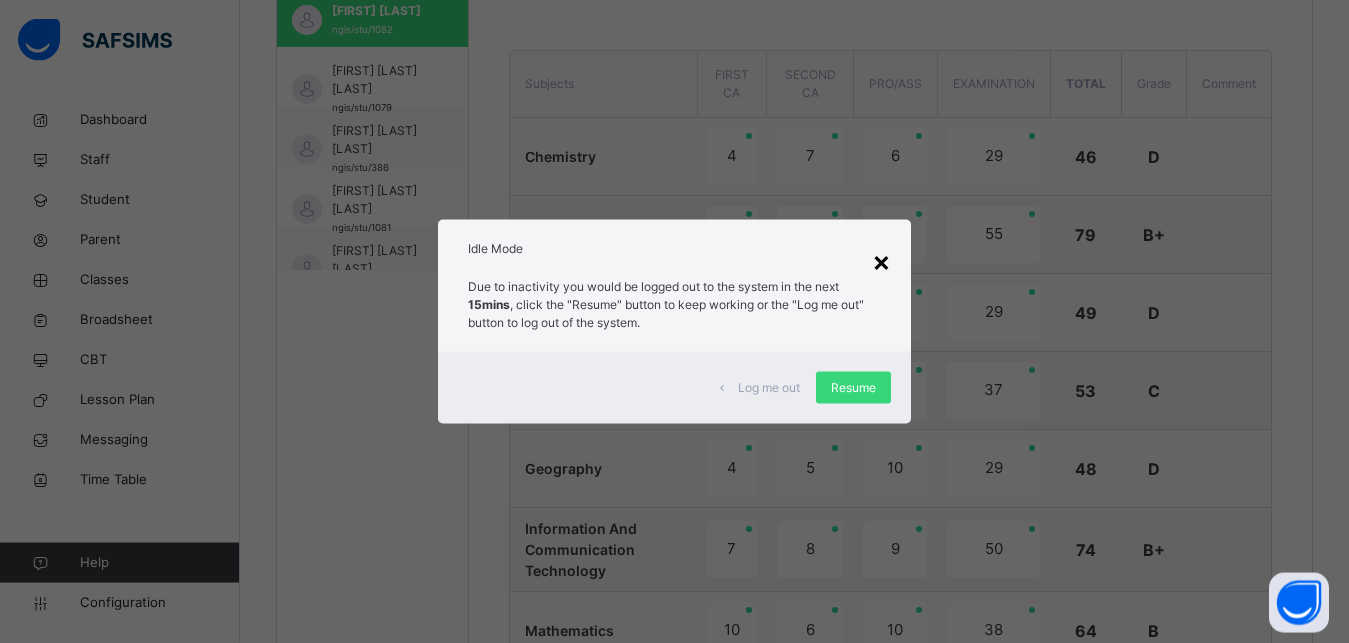 click on "×" at bounding box center (881, 261) 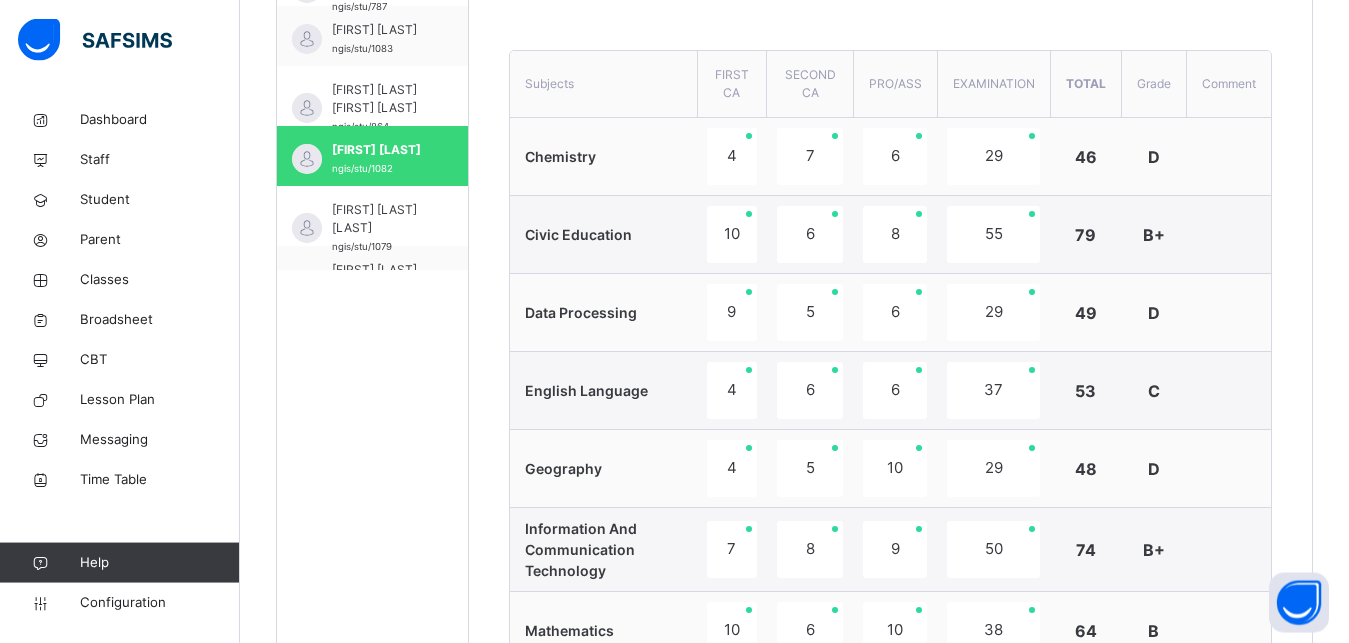 scroll, scrollTop: 610, scrollLeft: 0, axis: vertical 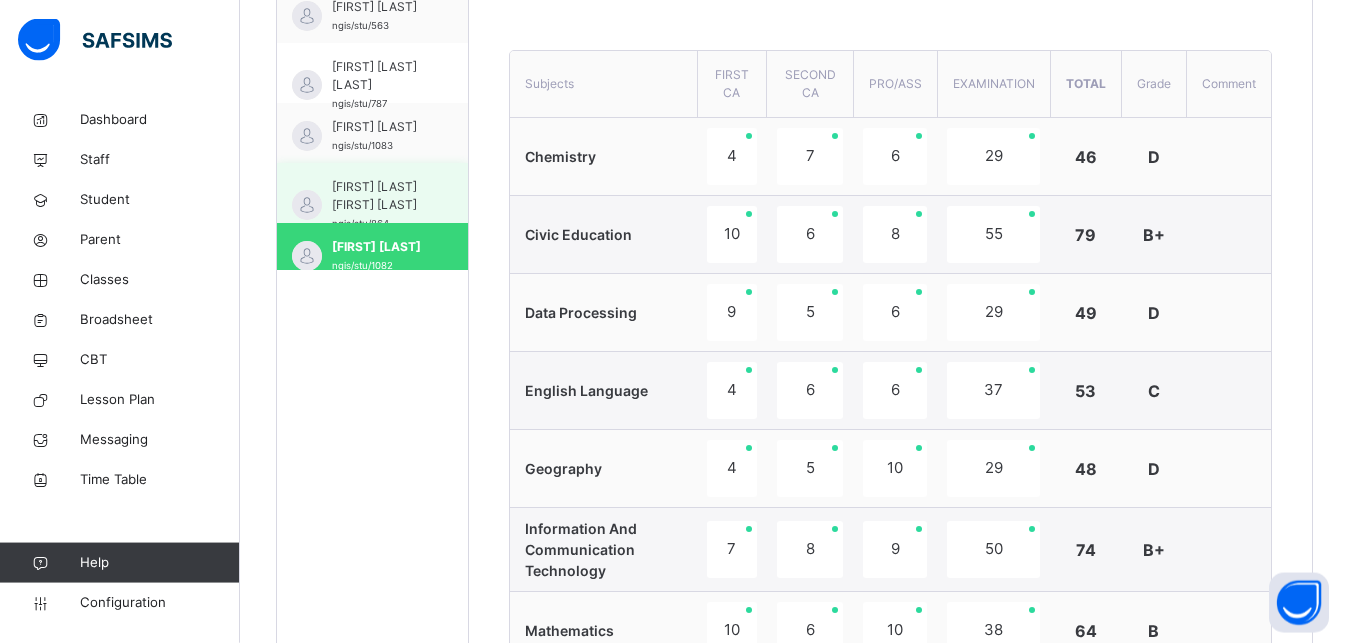 click on "[FIRST] [LAST] [FIRST] [LAST]" at bounding box center (377, 196) 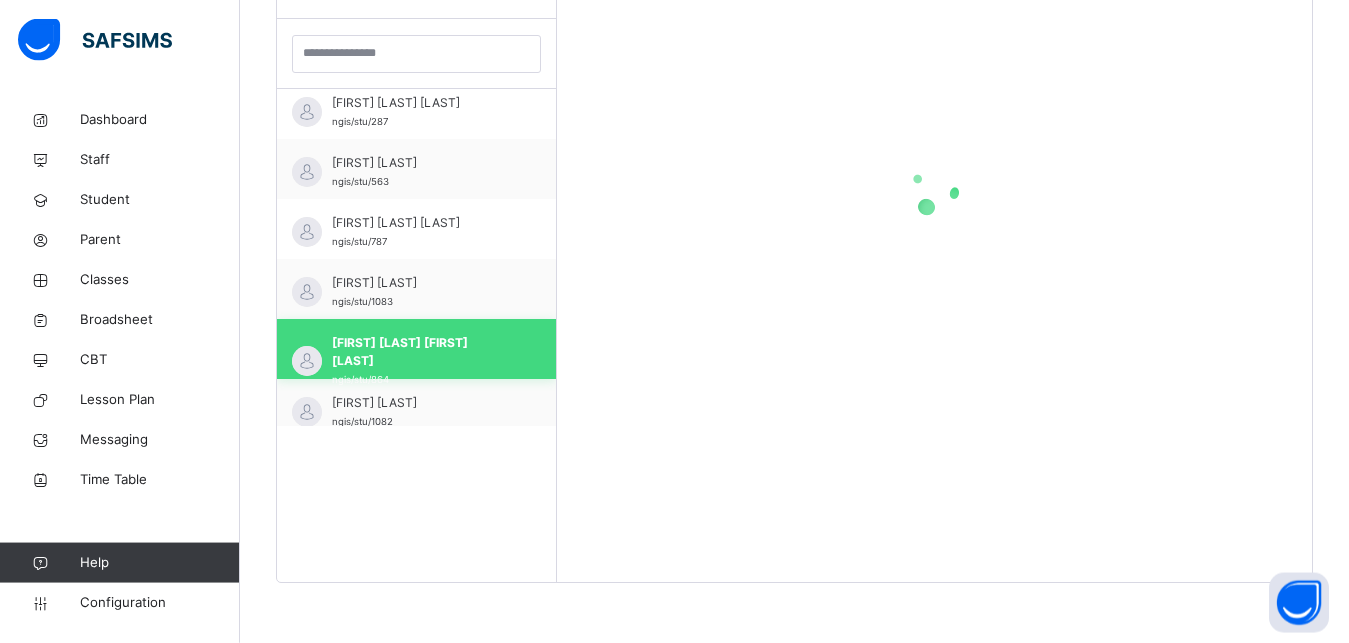 scroll, scrollTop: 581, scrollLeft: 0, axis: vertical 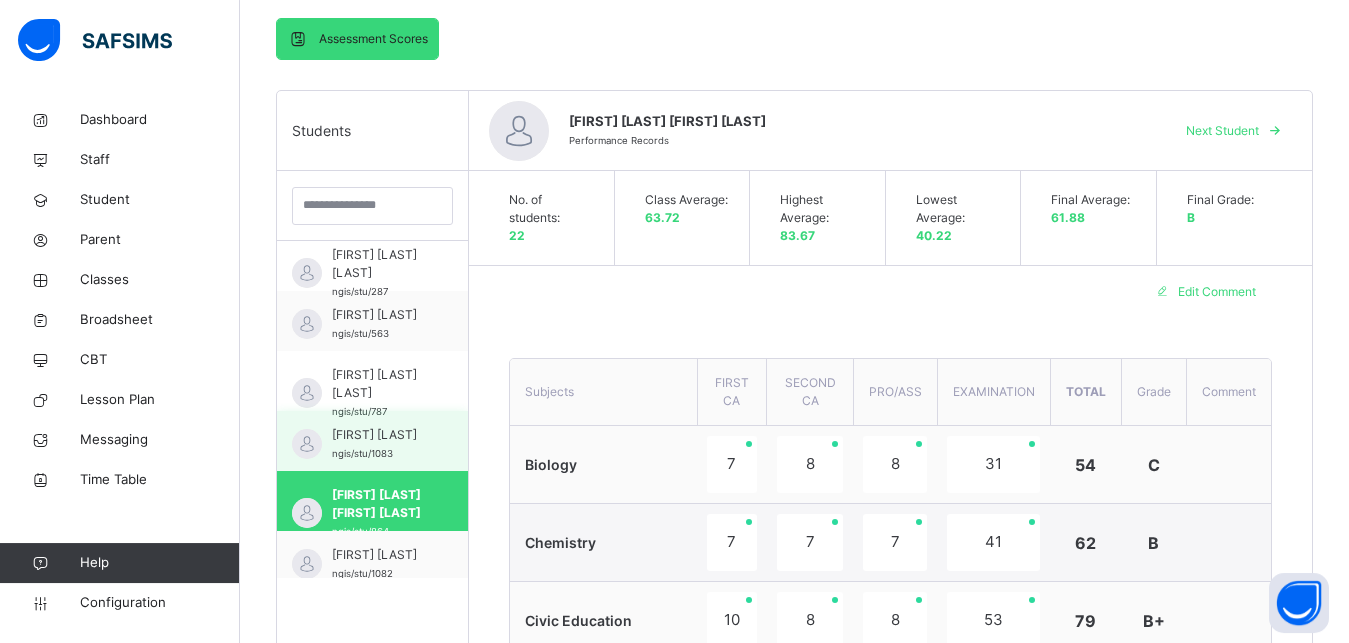 click on "[FIRST] [LAST] ngis/stu/1083" at bounding box center [377, 444] 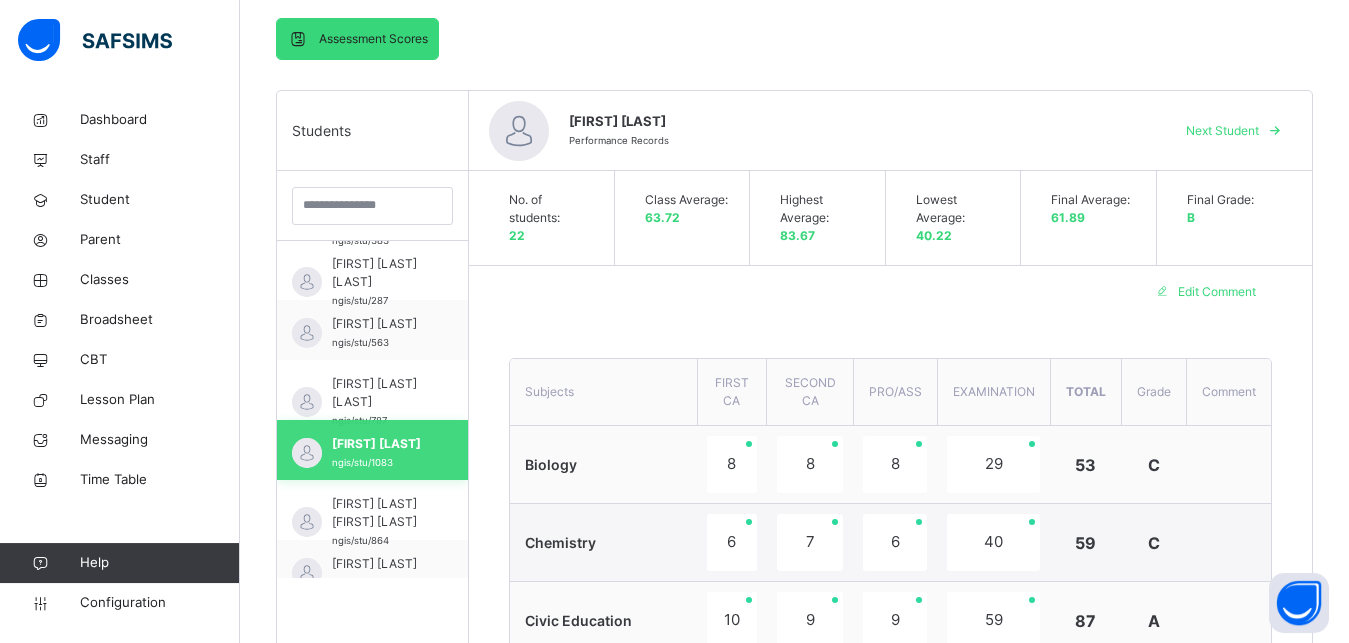 scroll, scrollTop: 610, scrollLeft: 0, axis: vertical 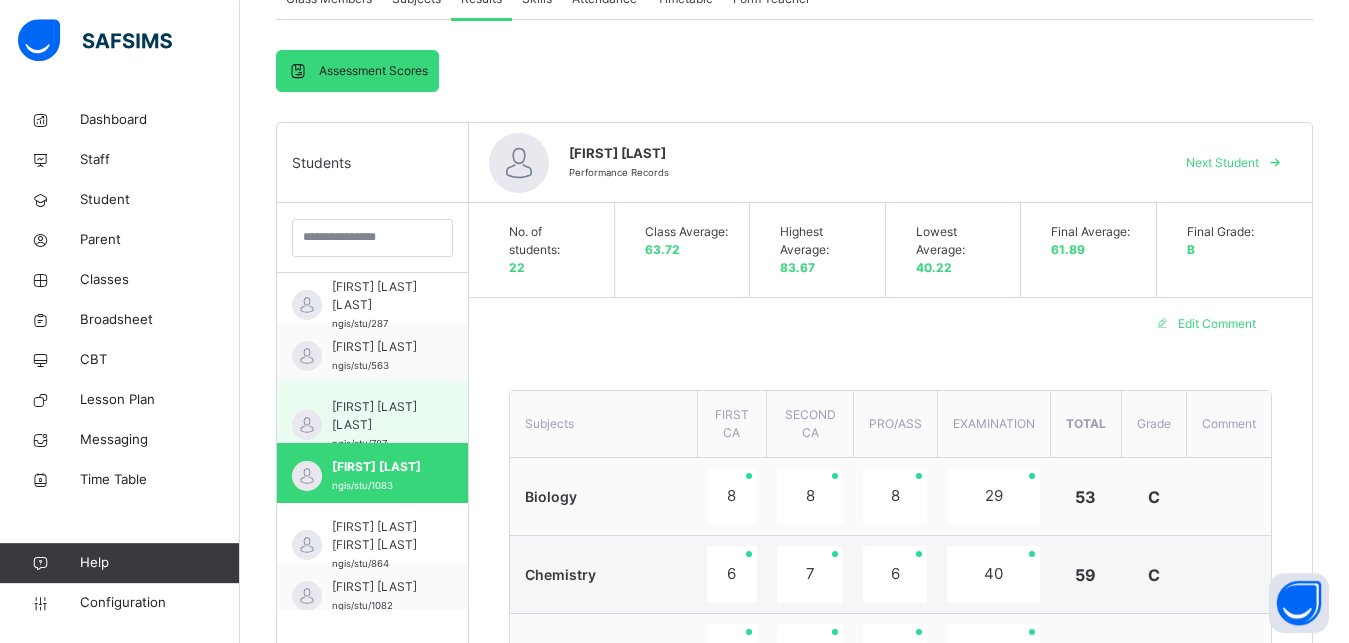 click on "[FIRST] [LAST] [LAST] ngis/stu/[NUMBER]" at bounding box center [372, 413] 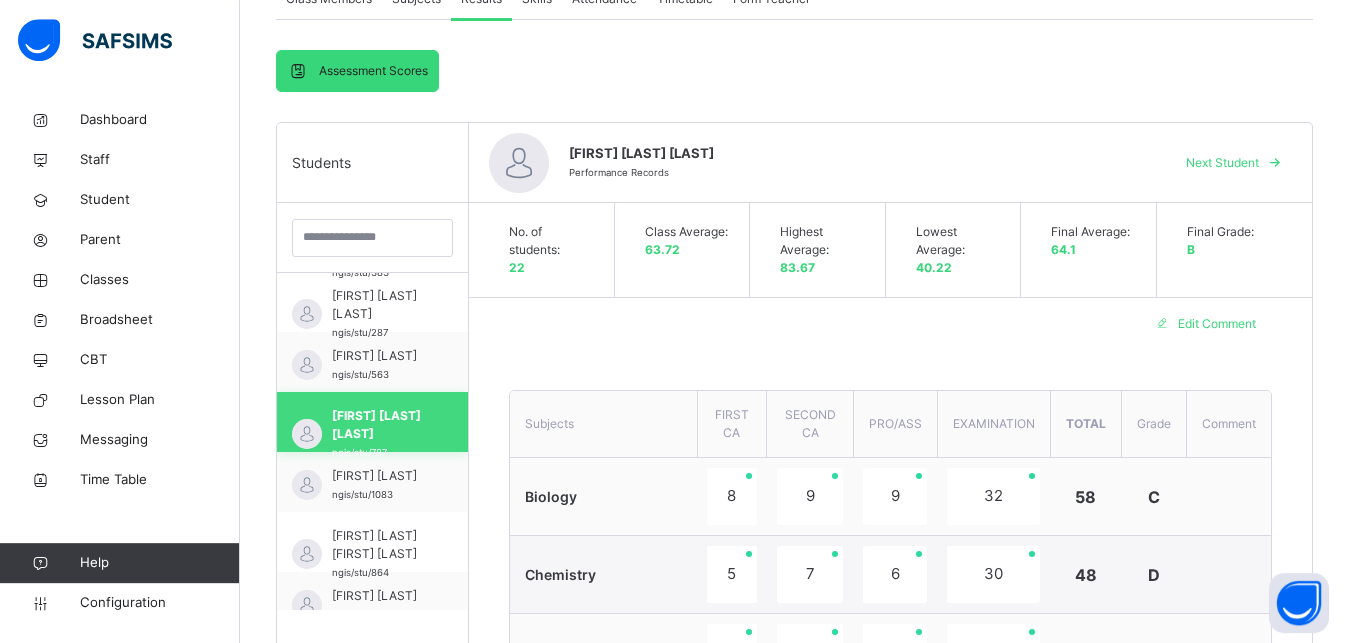 scroll, scrollTop: 610, scrollLeft: 0, axis: vertical 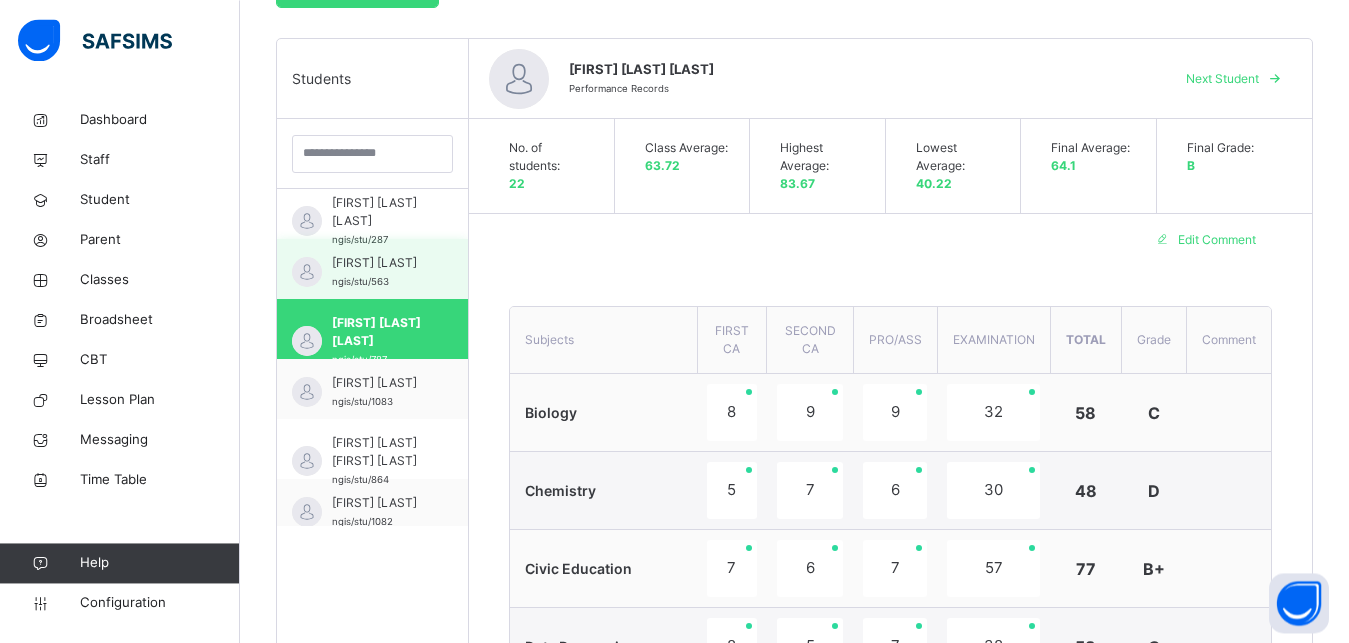 click on "[FIRST] [LAST] ngis/stu/[NUMBER]" at bounding box center [372, 269] 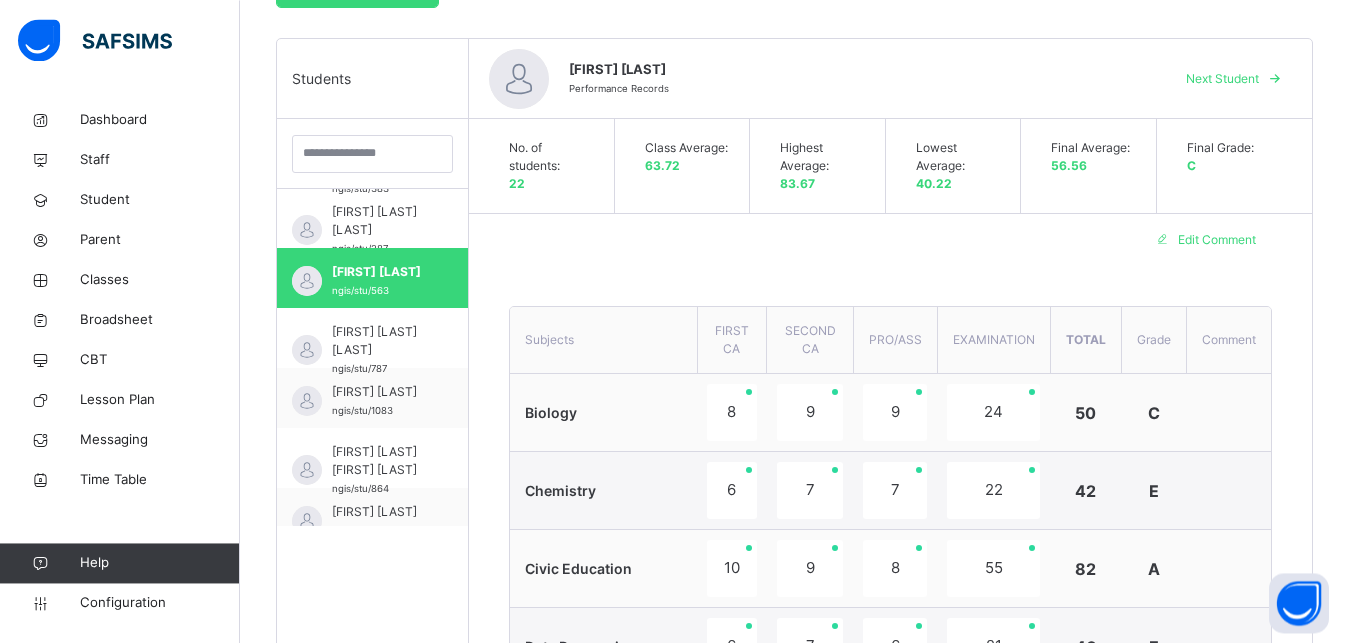 scroll, scrollTop: 610, scrollLeft: 0, axis: vertical 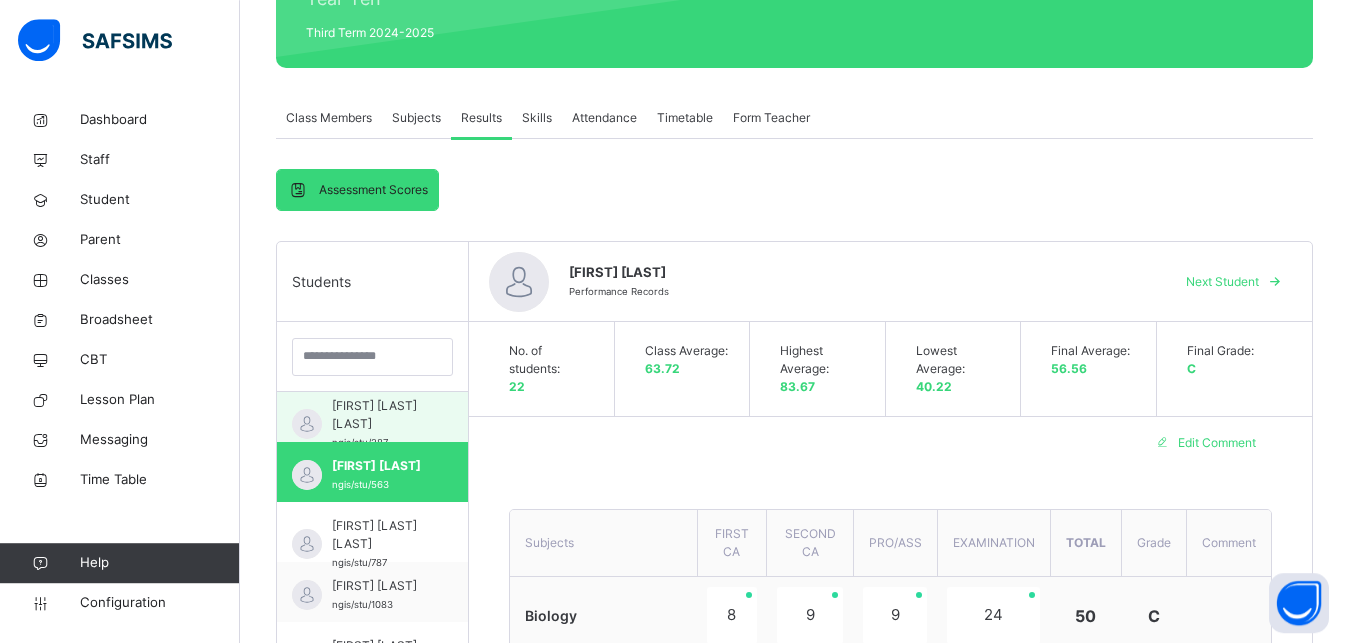 click on "[FIRST]  [LAST] [LAST]" at bounding box center [377, 415] 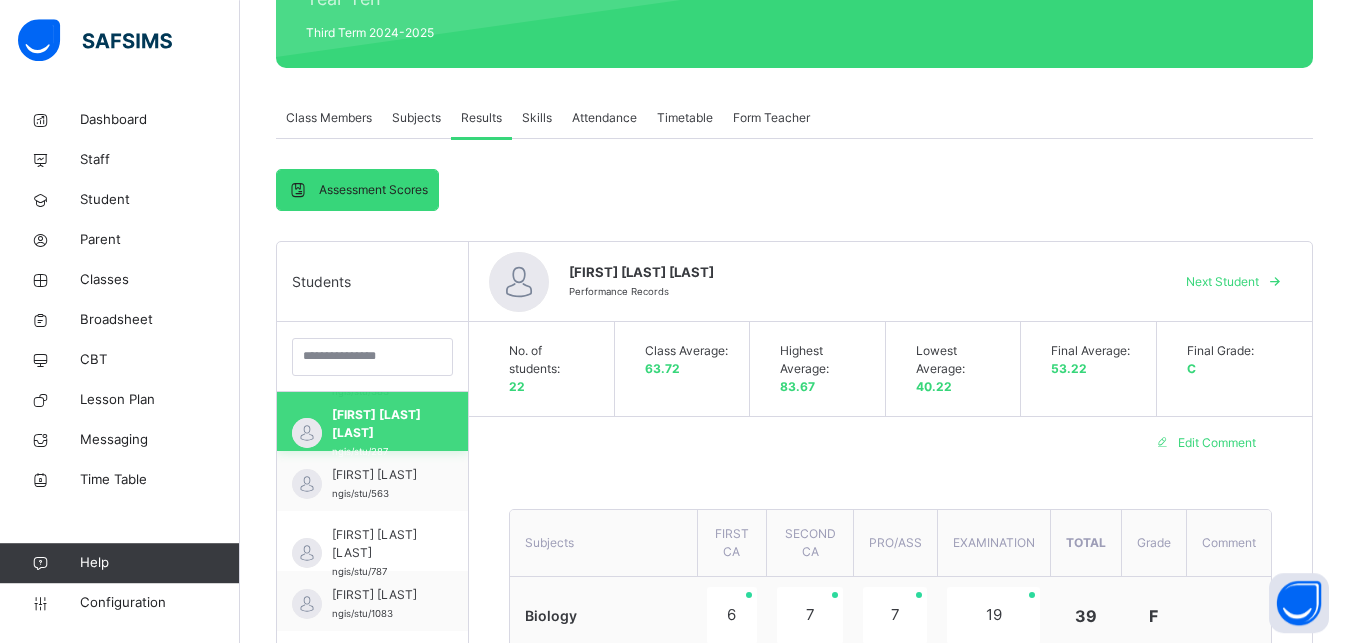 scroll, scrollTop: 610, scrollLeft: 0, axis: vertical 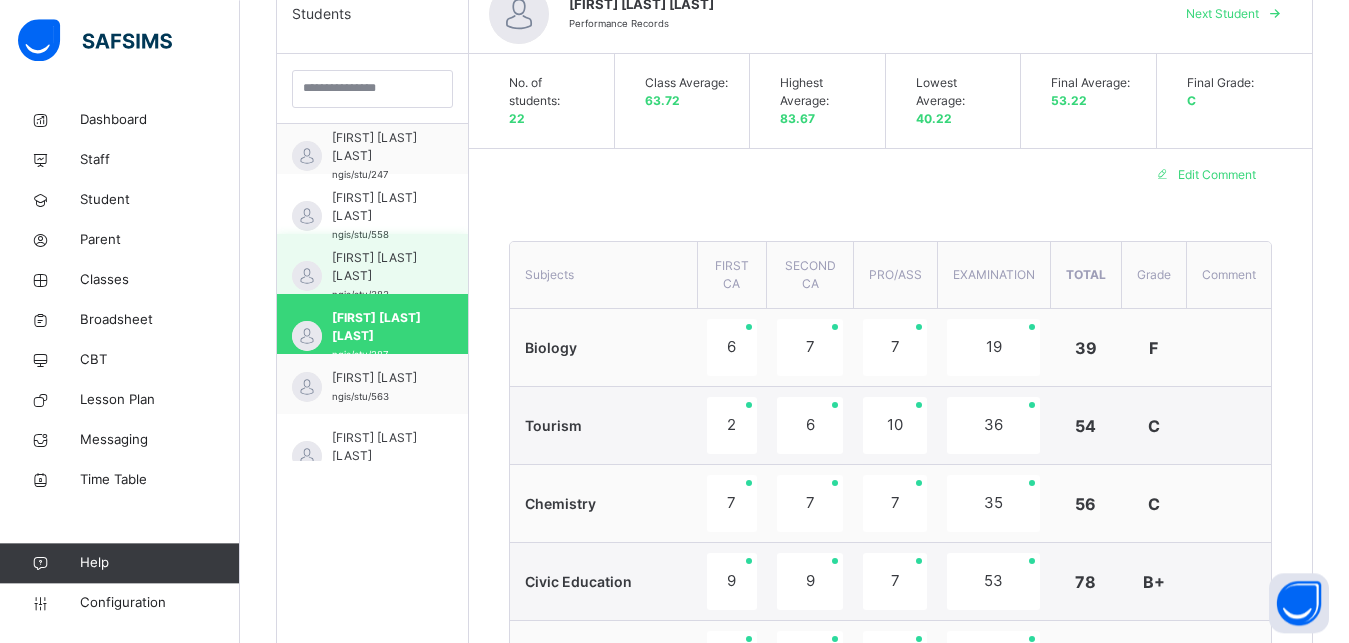 click on "[FIRST] [LAST] [LAST]" at bounding box center [377, 267] 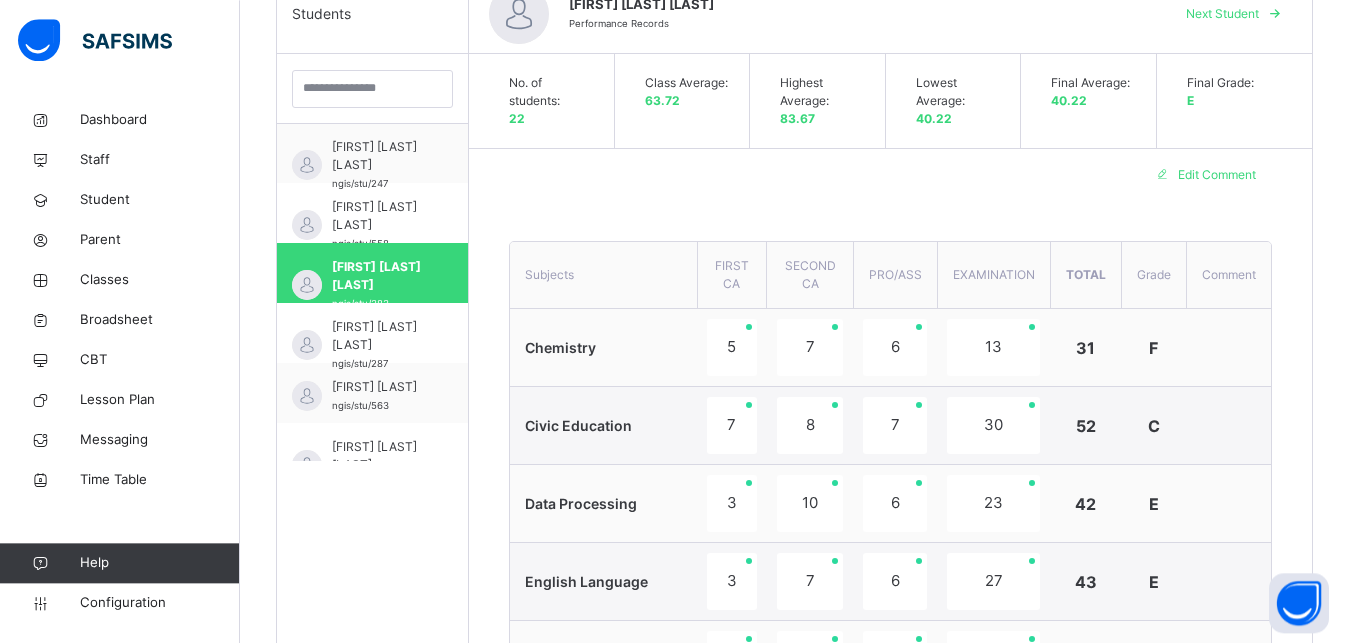 scroll, scrollTop: 430, scrollLeft: 0, axis: vertical 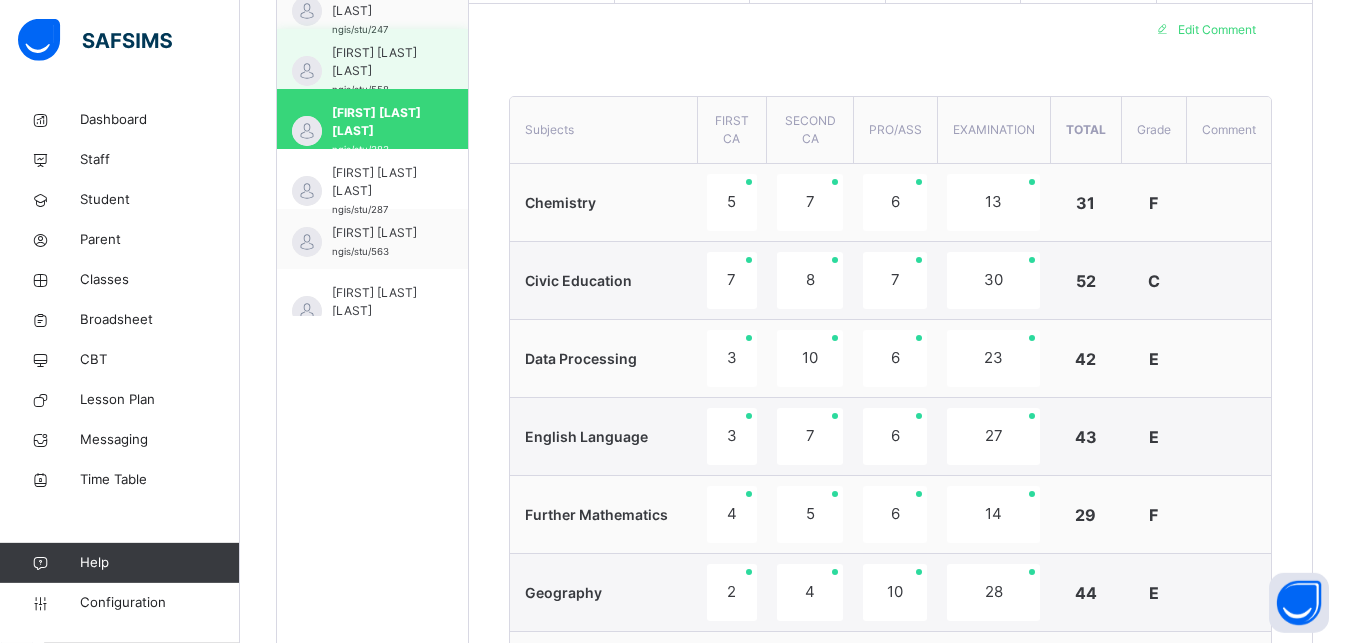 click at bounding box center (307, 71) 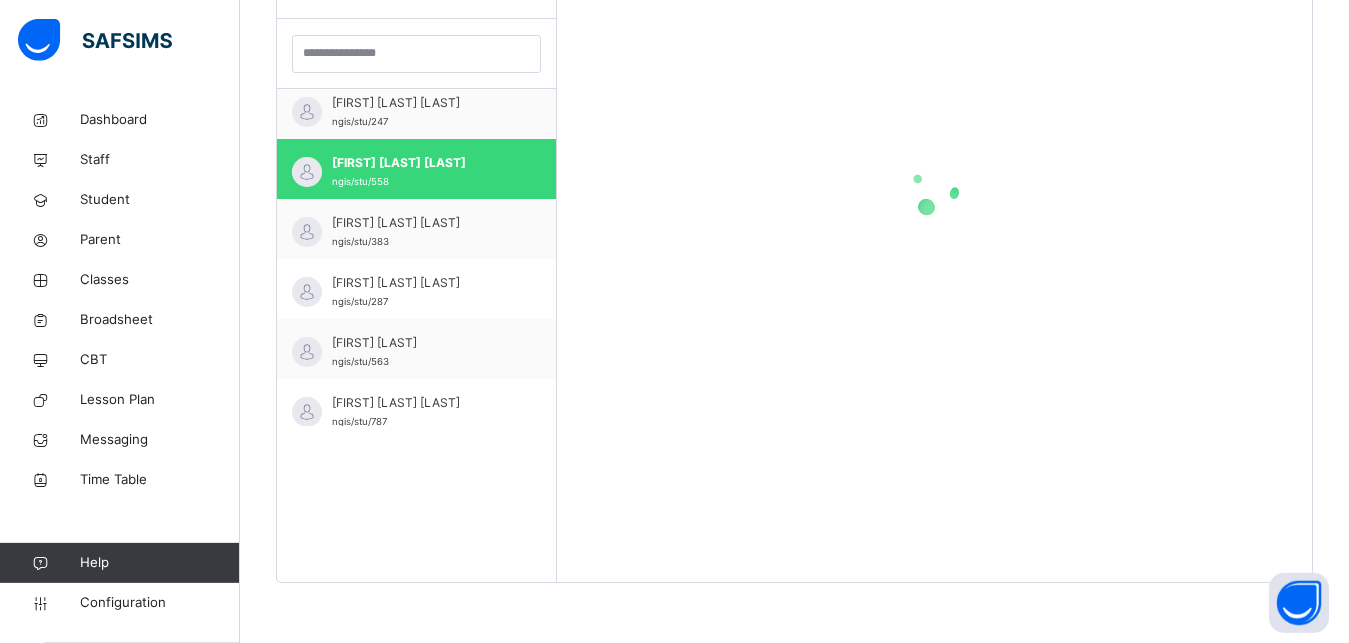 scroll, scrollTop: 581, scrollLeft: 0, axis: vertical 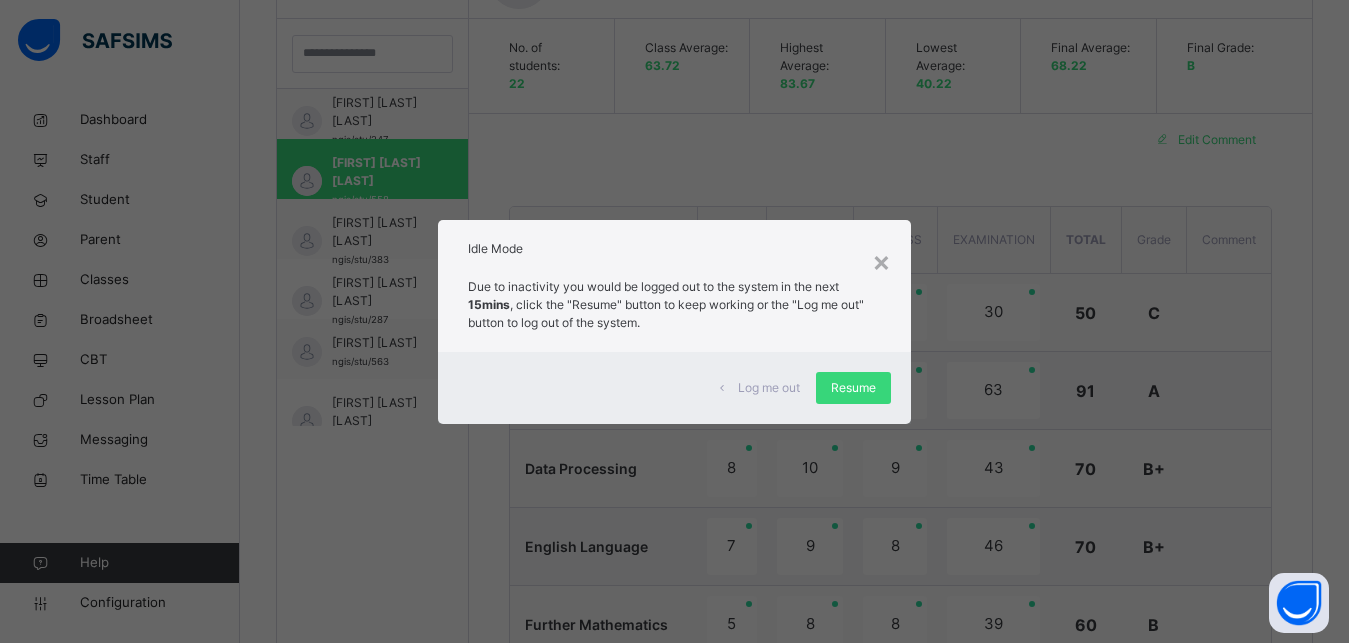 drag, startPoint x: 312, startPoint y: 51, endPoint x: 1365, endPoint y: 682, distance: 1227.587 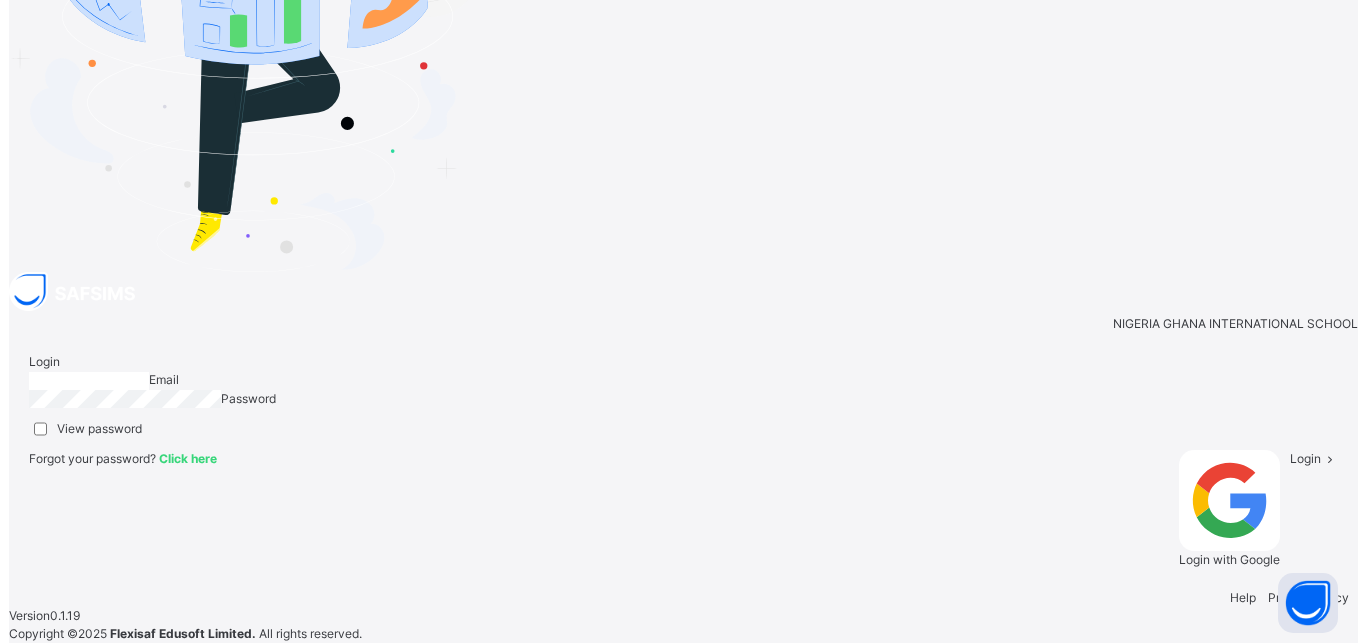 scroll, scrollTop: 0, scrollLeft: 0, axis: both 